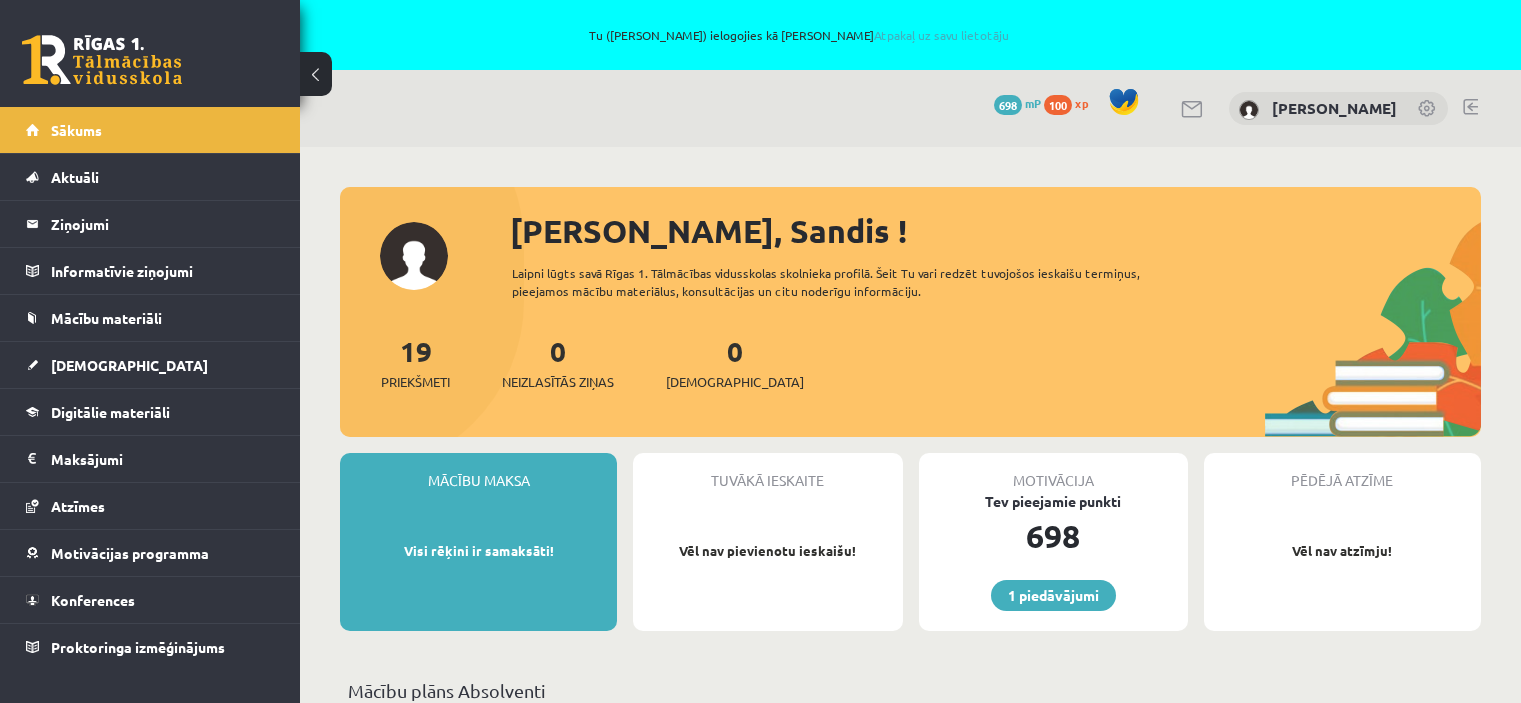 scroll, scrollTop: 0, scrollLeft: 0, axis: both 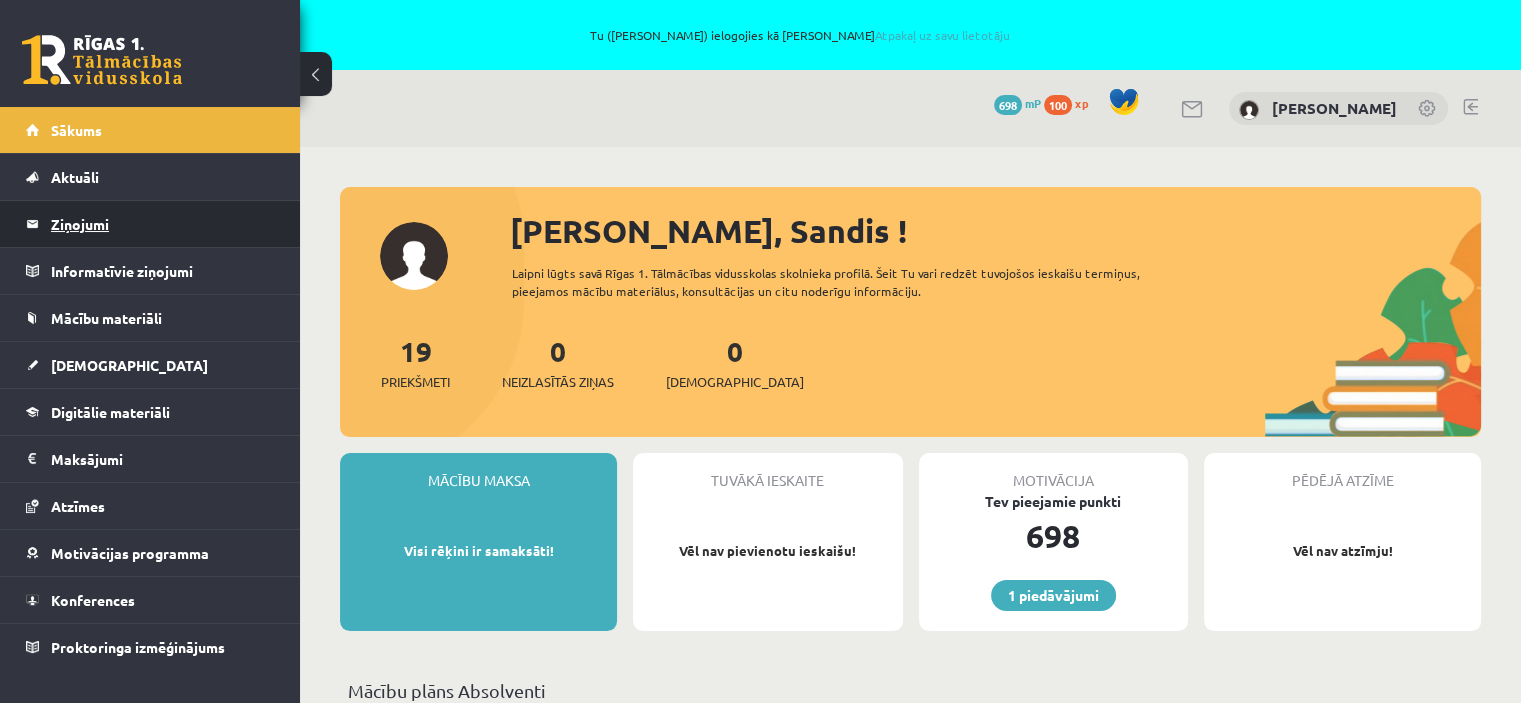 click on "Ziņojumi
0" at bounding box center [163, 224] 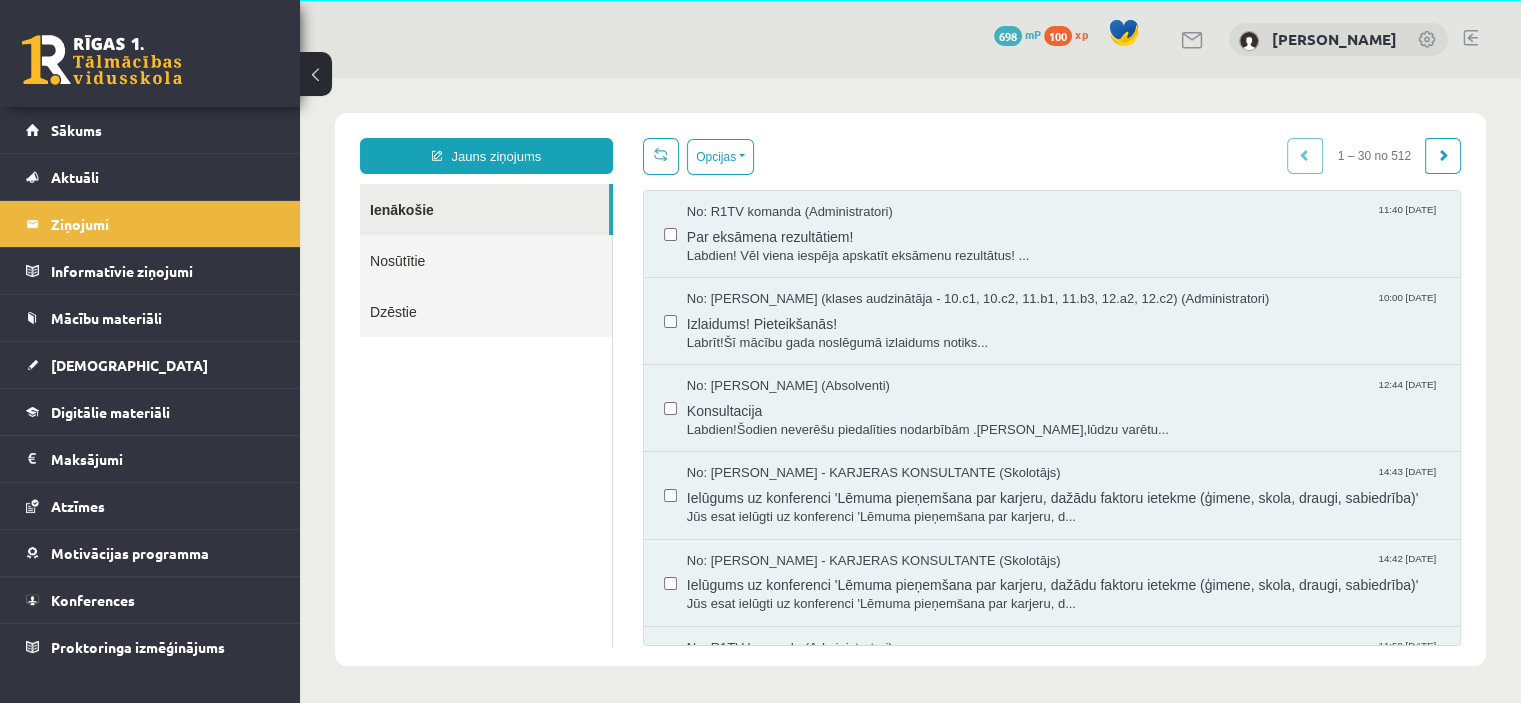 scroll, scrollTop: 0, scrollLeft: 0, axis: both 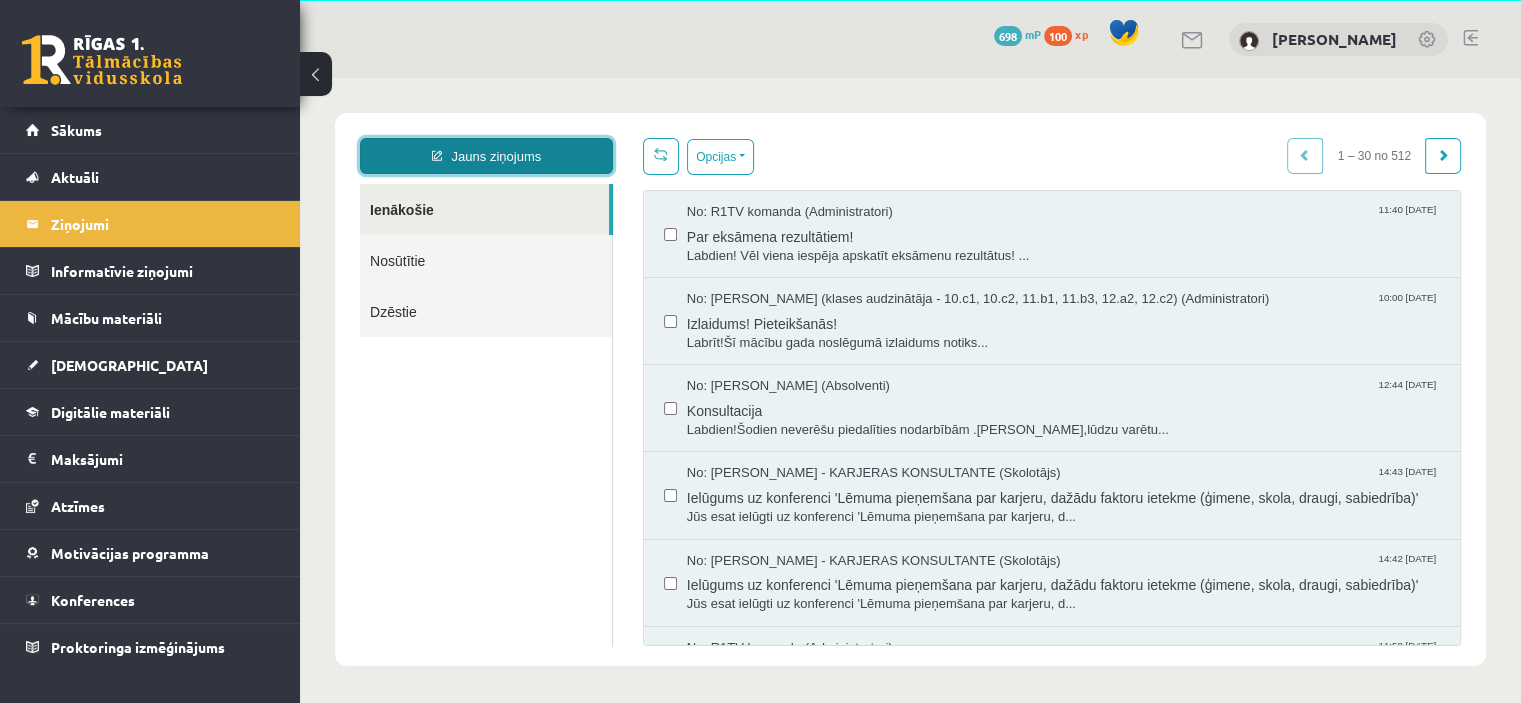 click on "Jauns ziņojums" at bounding box center [486, 156] 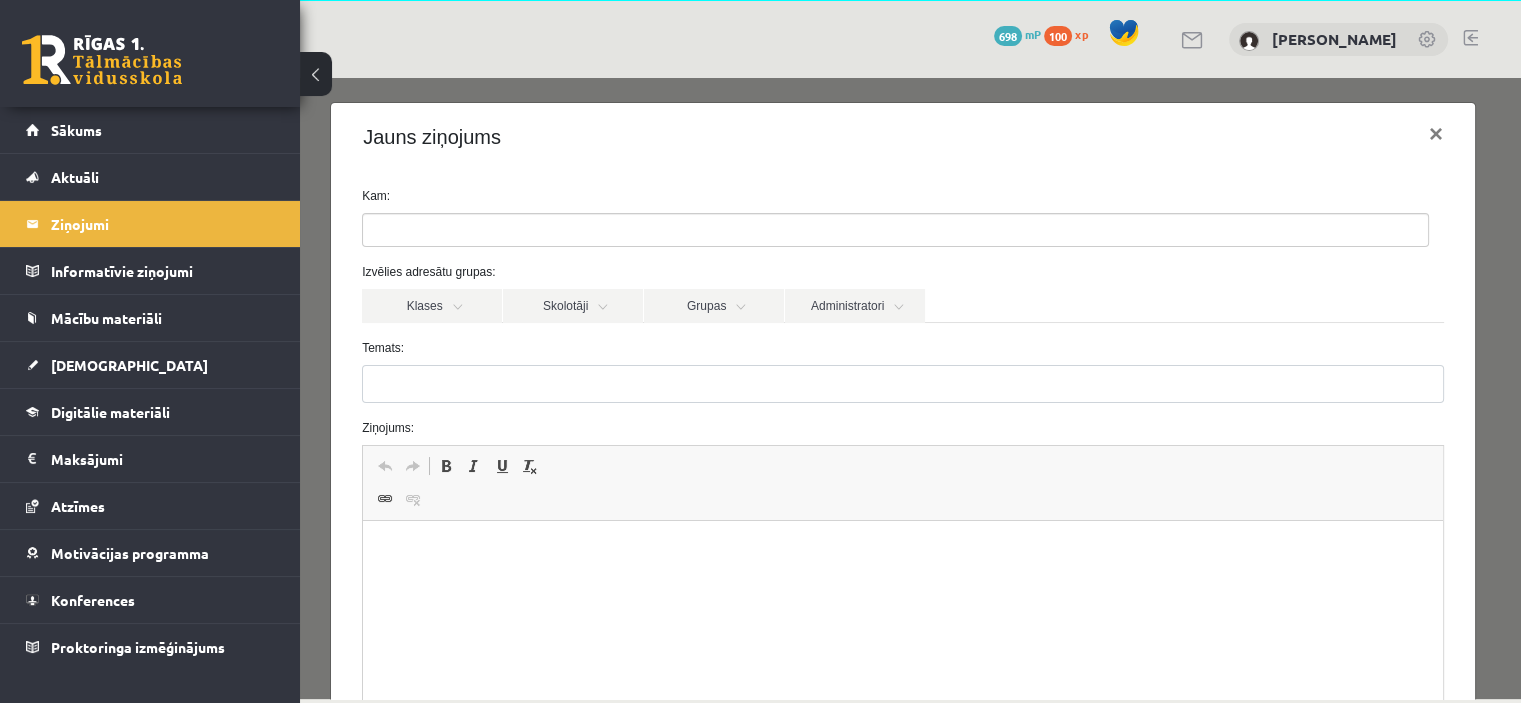 scroll, scrollTop: 0, scrollLeft: 0, axis: both 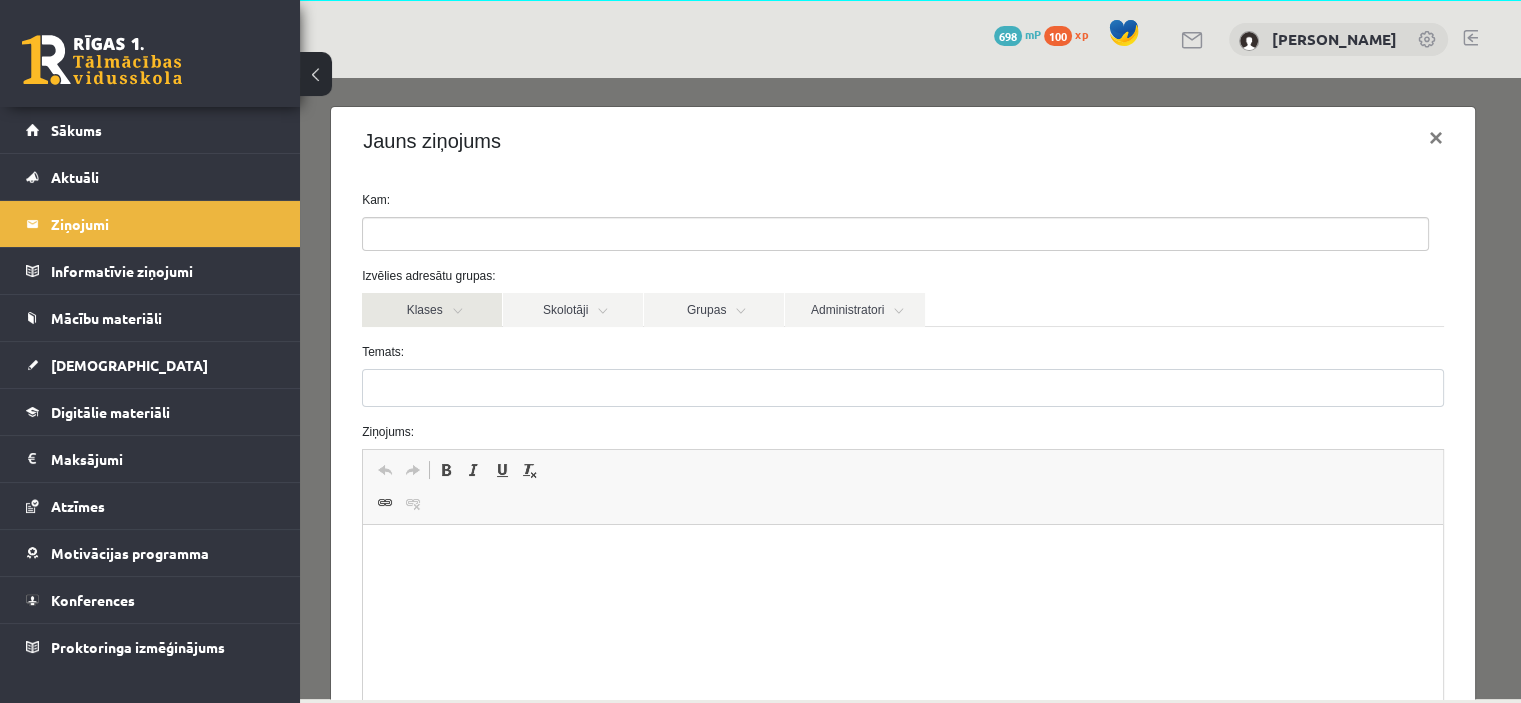 click on "Klases" at bounding box center (432, 310) 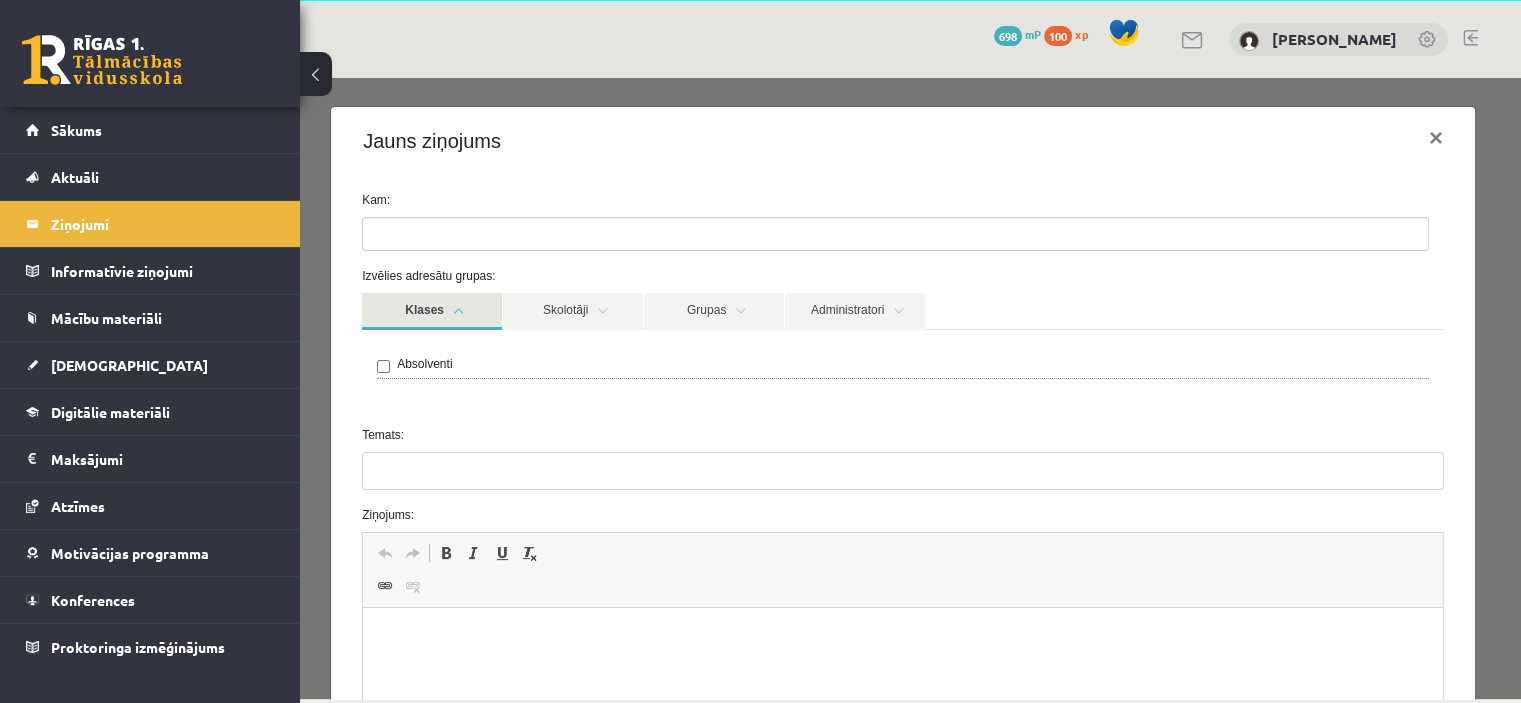 click on "Klases" at bounding box center (432, 311) 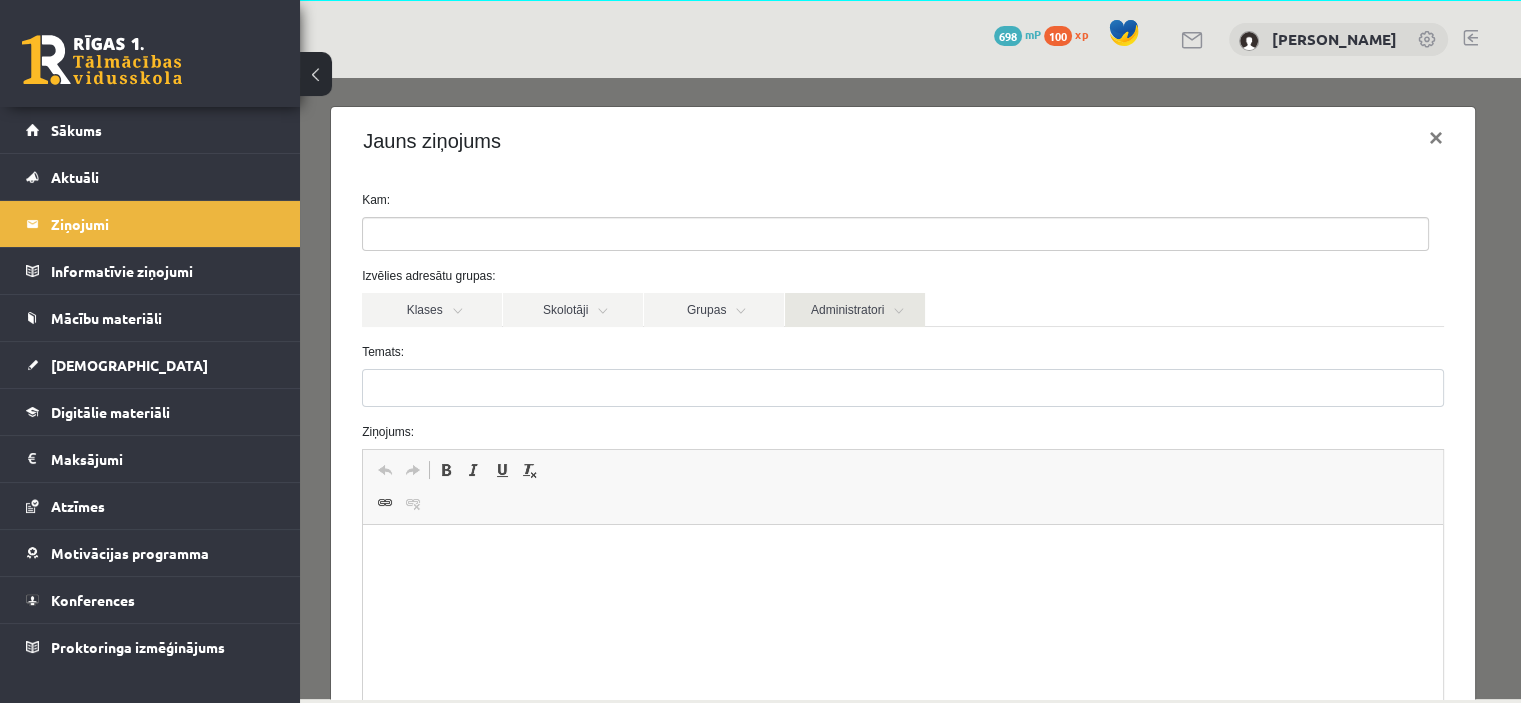 click on "Administratori" at bounding box center (855, 310) 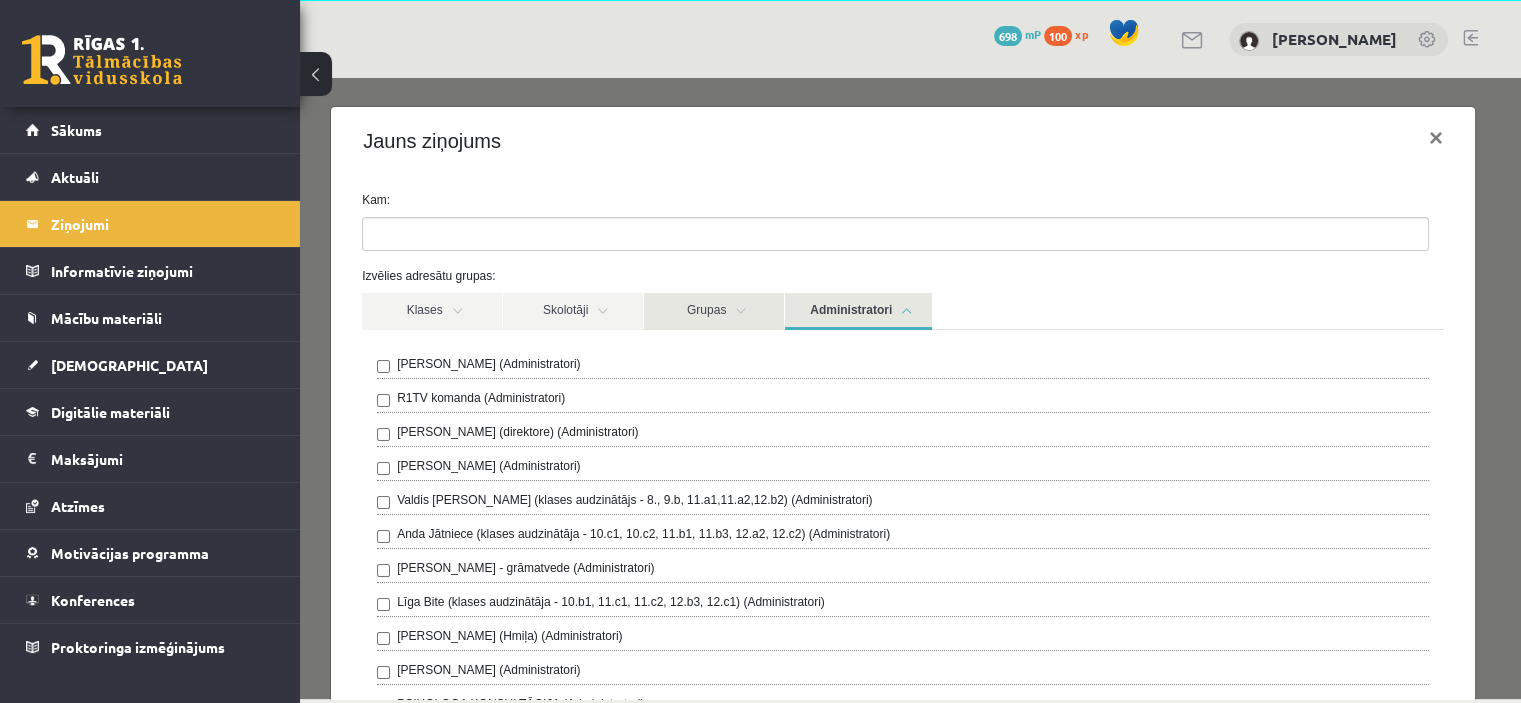 drag, startPoint x: 836, startPoint y: 311, endPoint x: 682, endPoint y: 312, distance: 154.00325 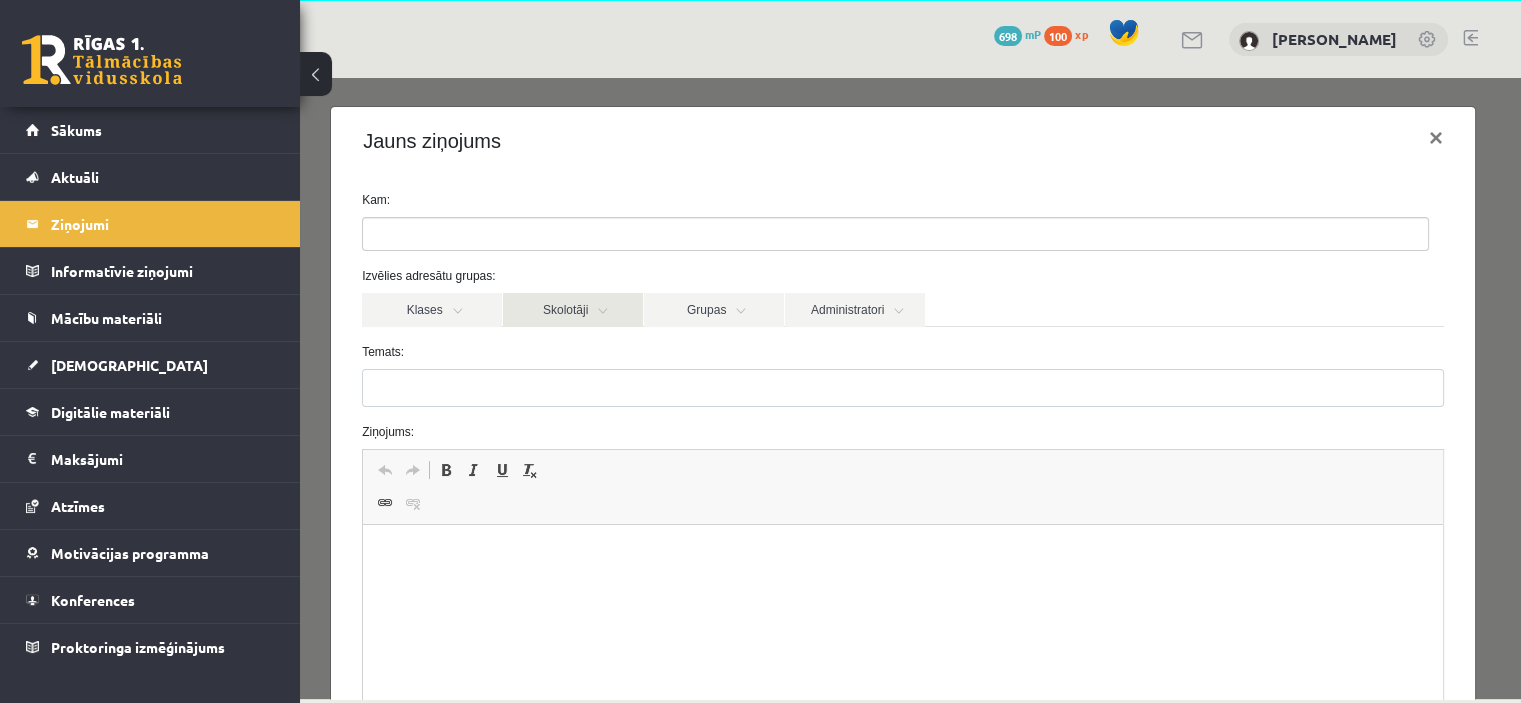 click on "Skolotāji" at bounding box center (573, 310) 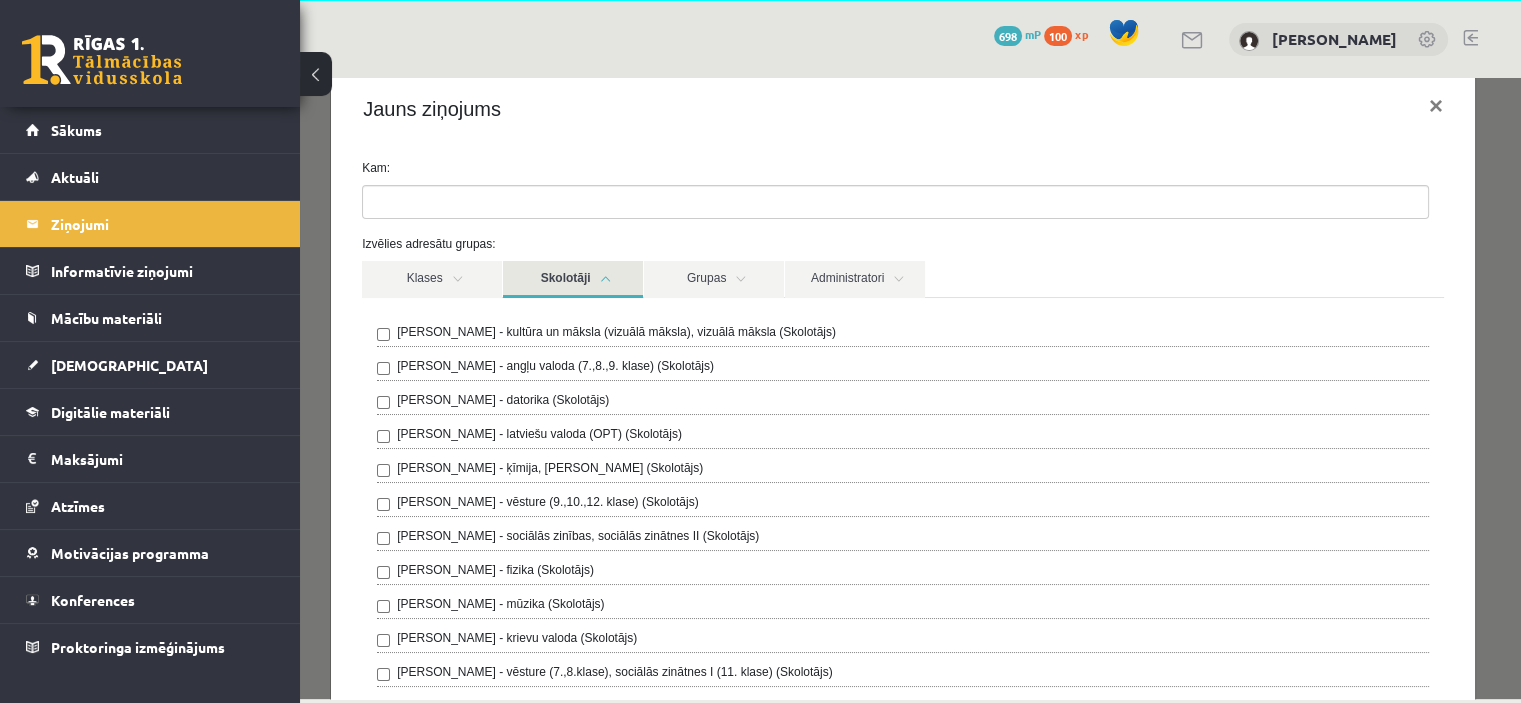 scroll, scrollTop: 0, scrollLeft: 0, axis: both 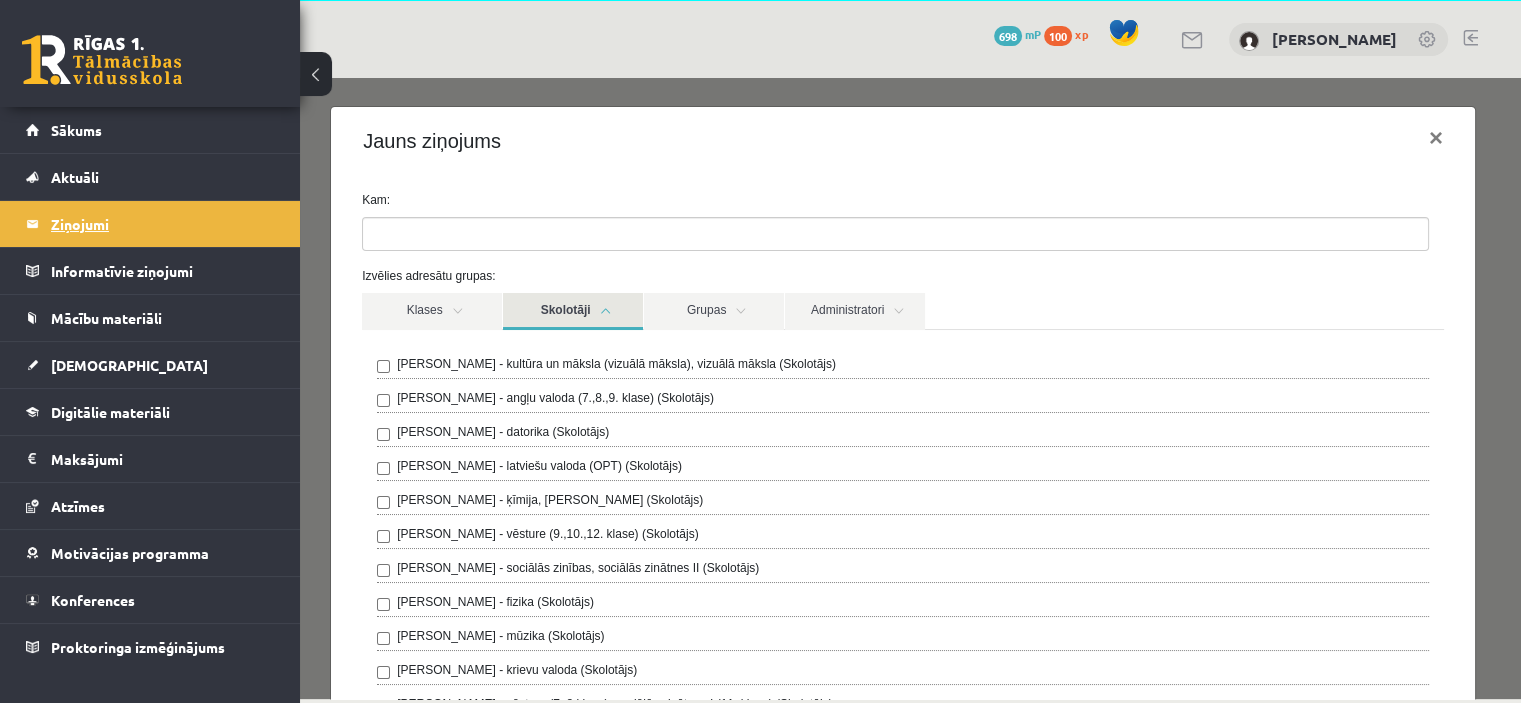 click on "Ziņojumi
0" at bounding box center [163, 224] 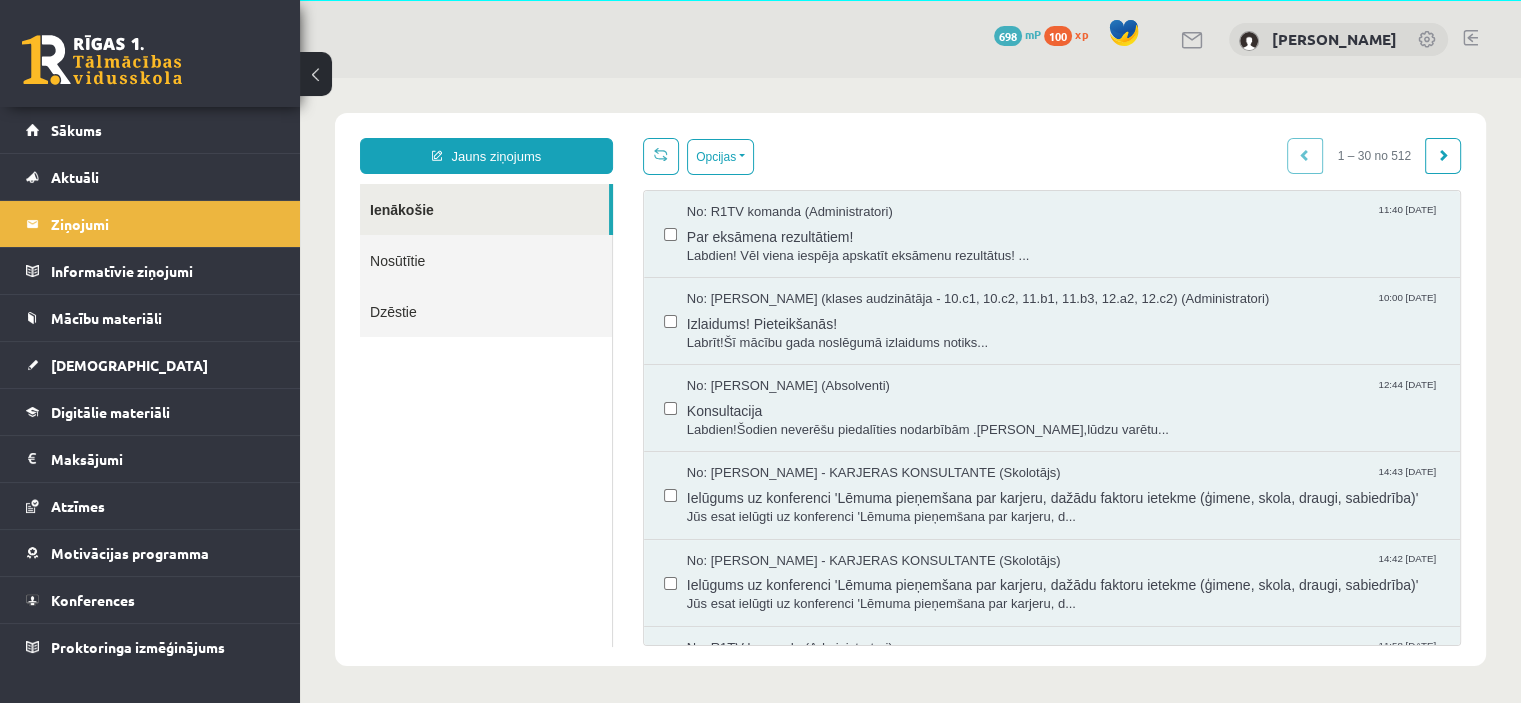 scroll, scrollTop: 0, scrollLeft: 0, axis: both 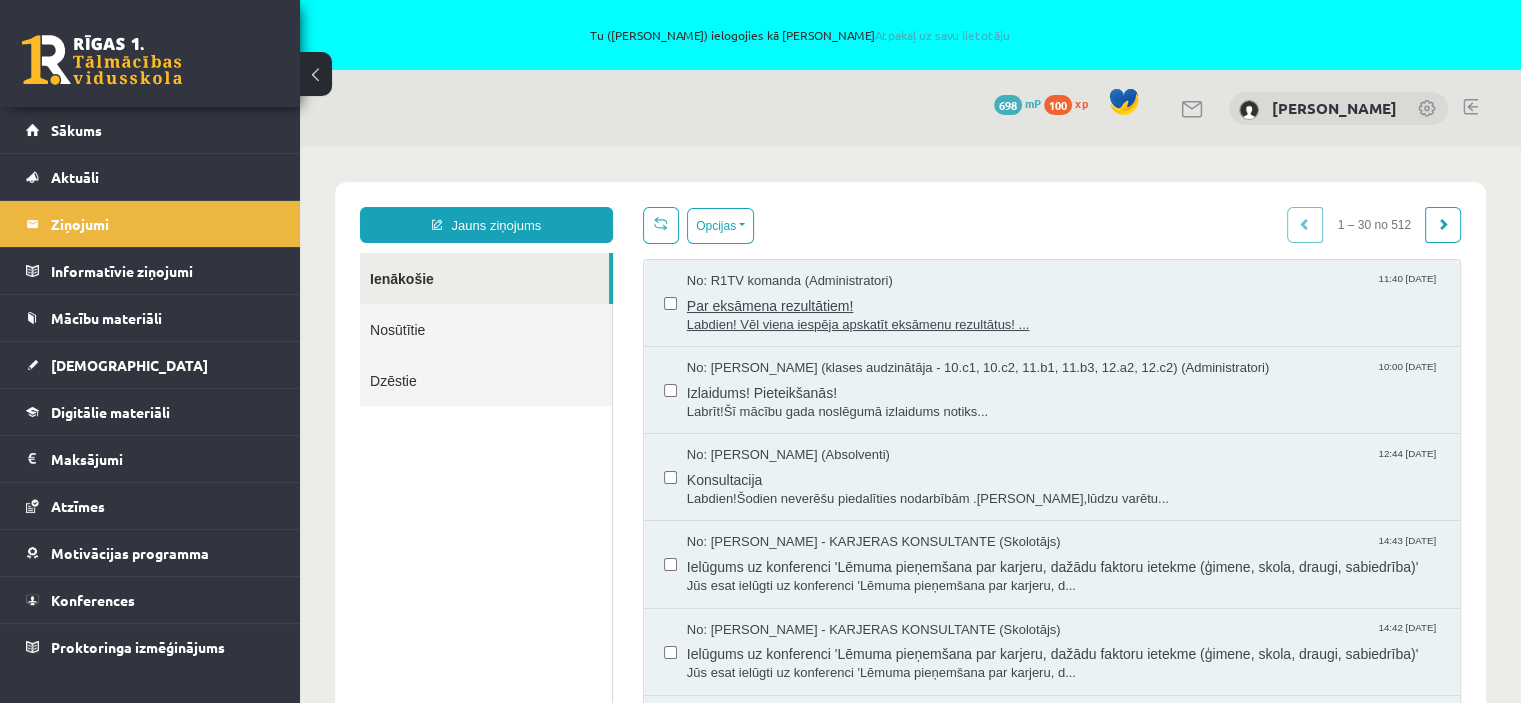 click on "Par eksāmena rezultātiem!" at bounding box center [1063, 303] 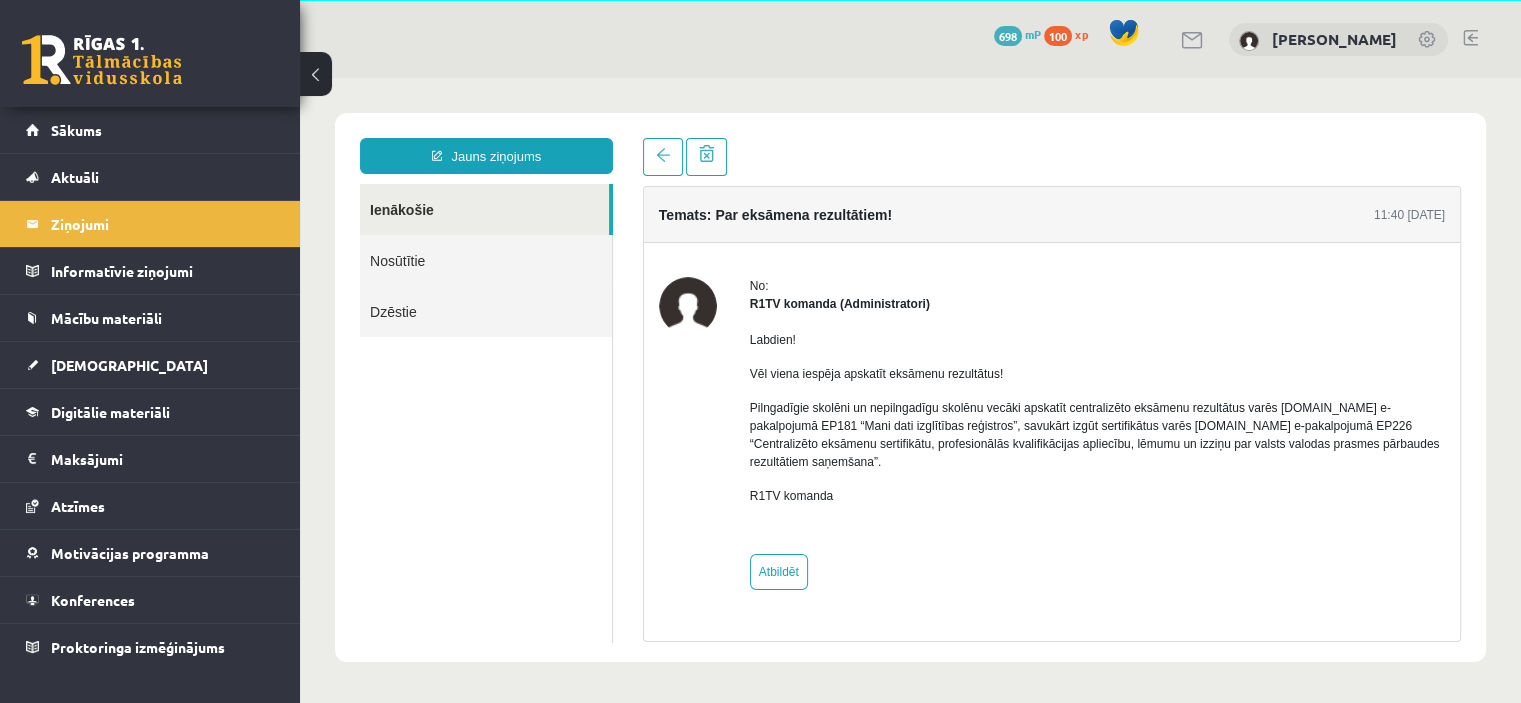 scroll, scrollTop: 0, scrollLeft: 0, axis: both 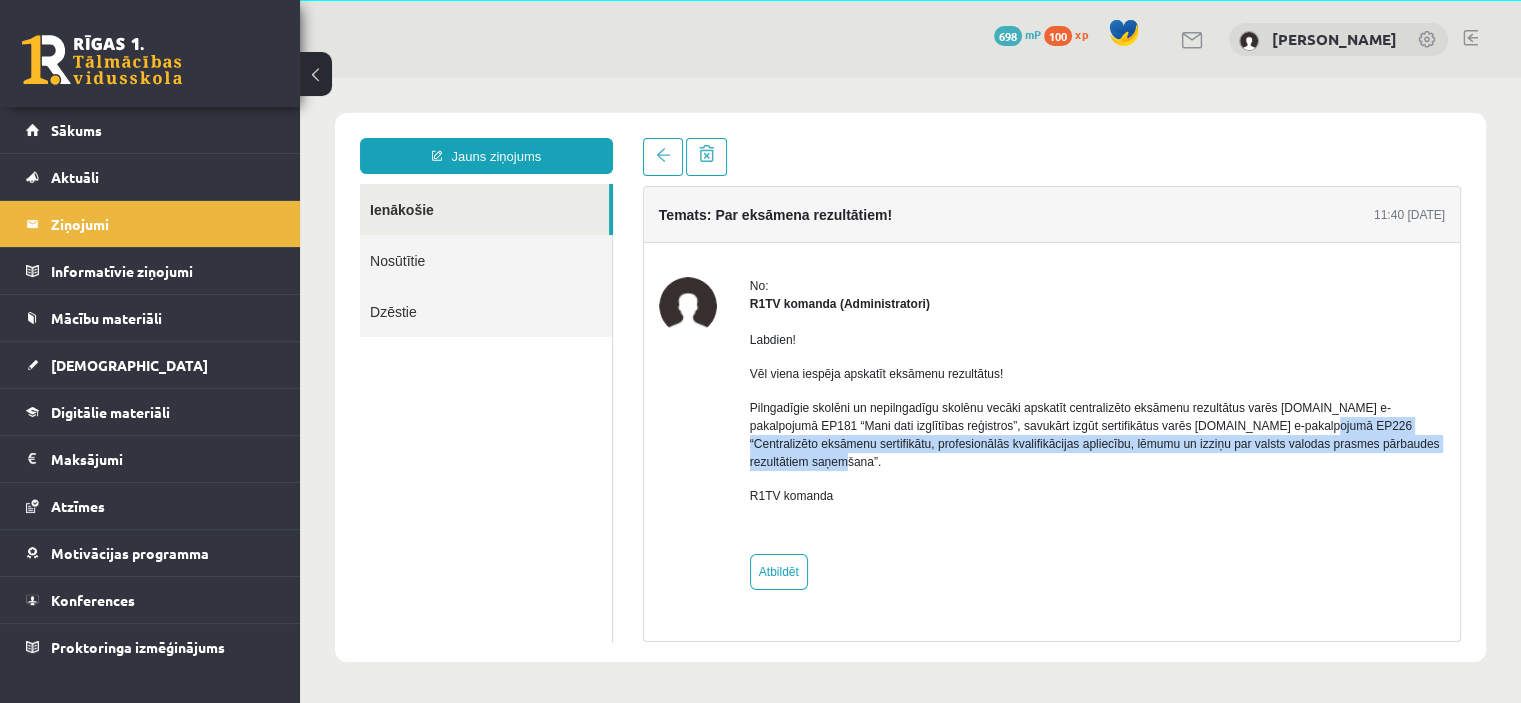 drag, startPoint x: 1214, startPoint y: 426, endPoint x: 1376, endPoint y: 442, distance: 162.78821 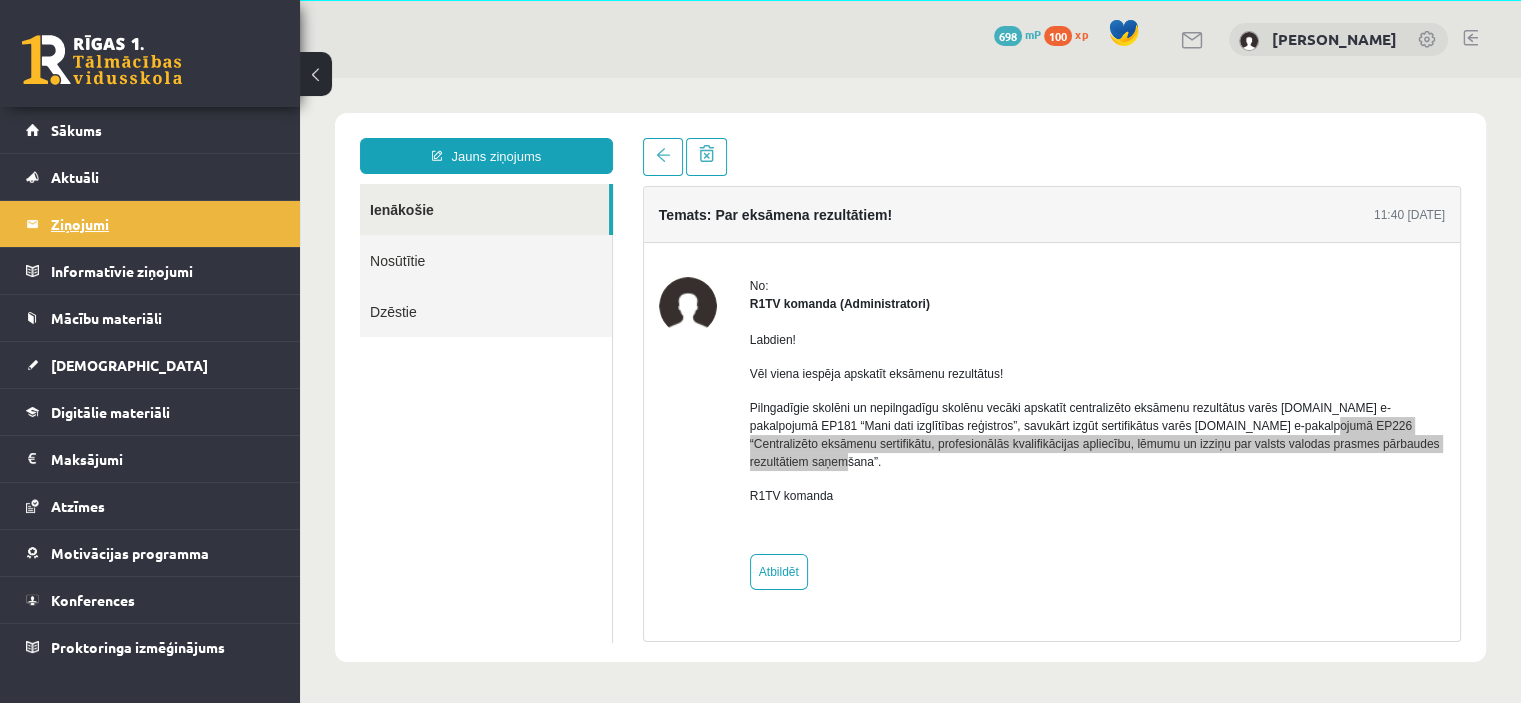 click on "Ziņojumi
0" at bounding box center [163, 224] 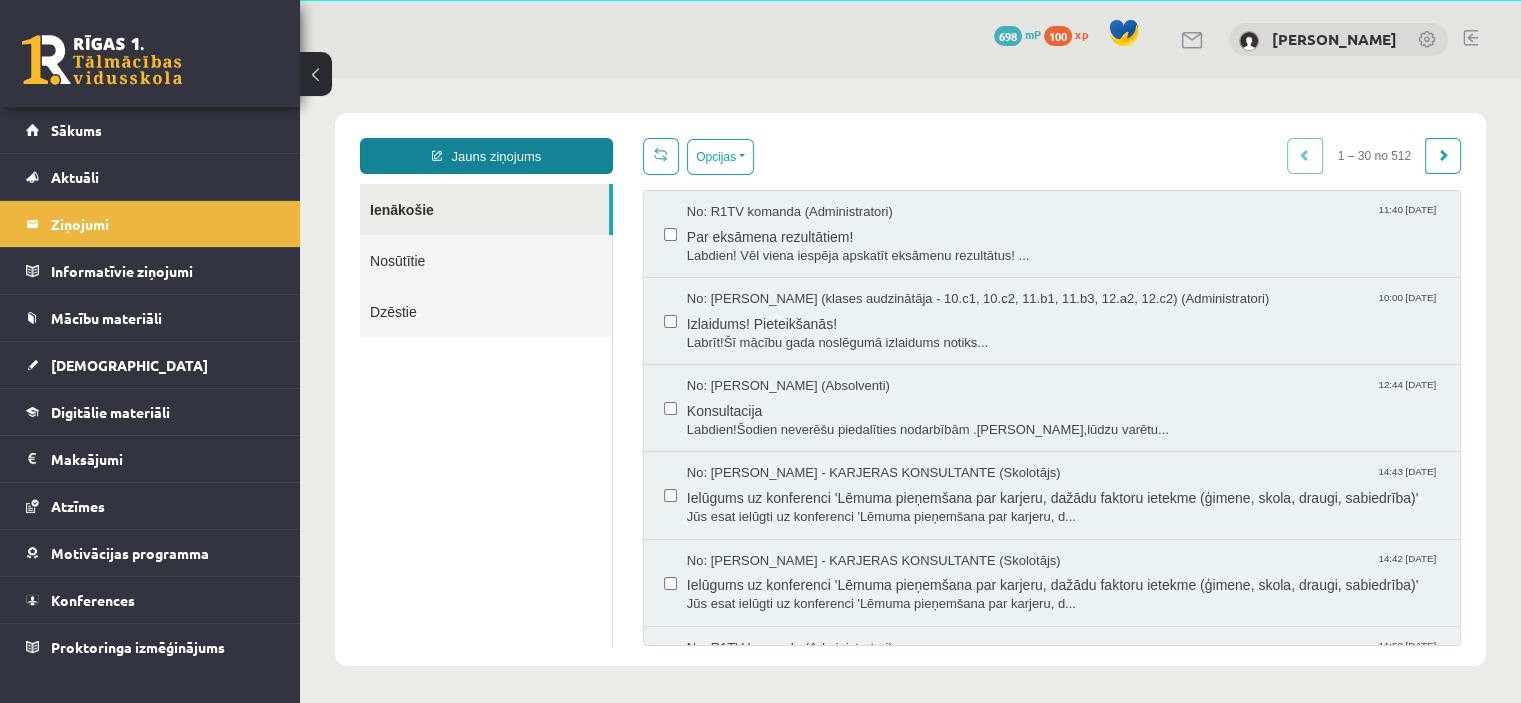 scroll, scrollTop: 0, scrollLeft: 0, axis: both 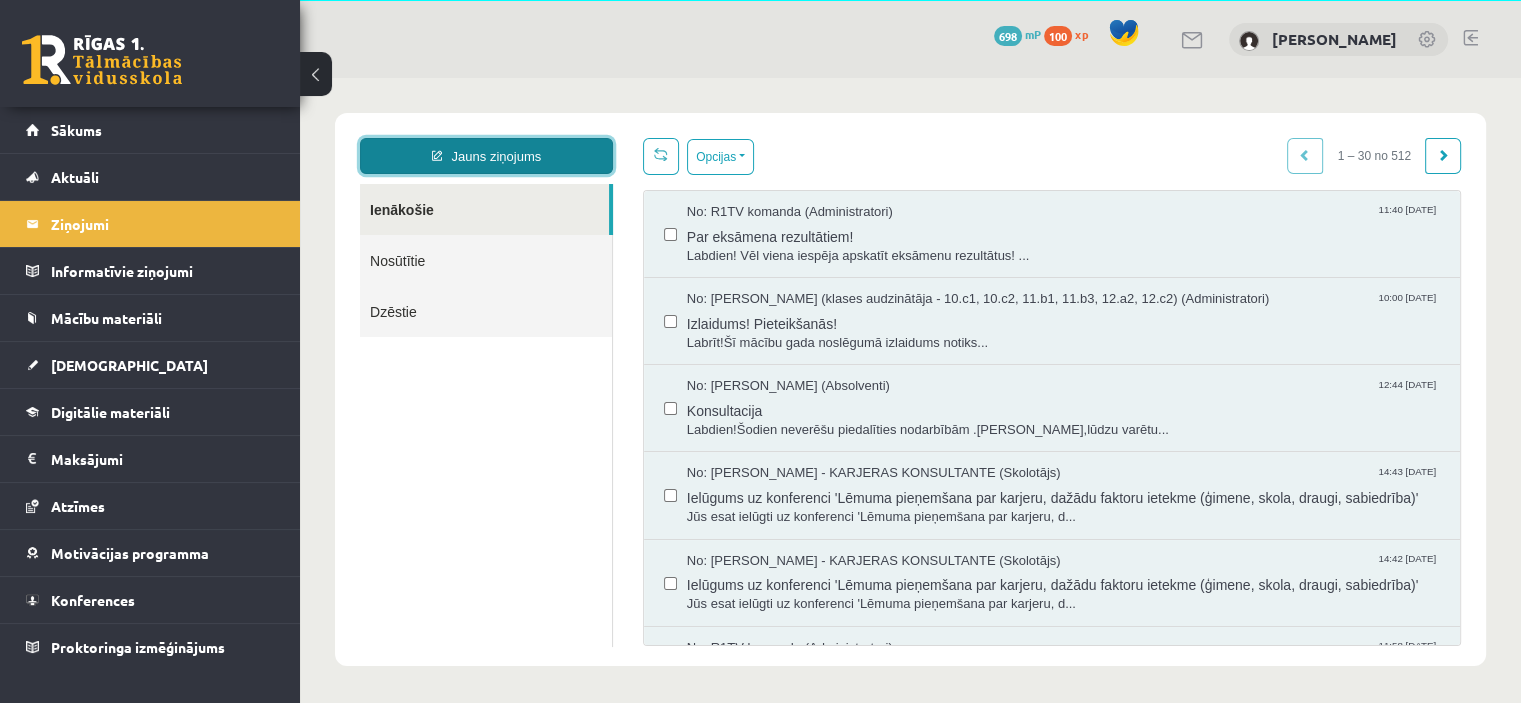 click on "Jauns ziņojums" at bounding box center (486, 156) 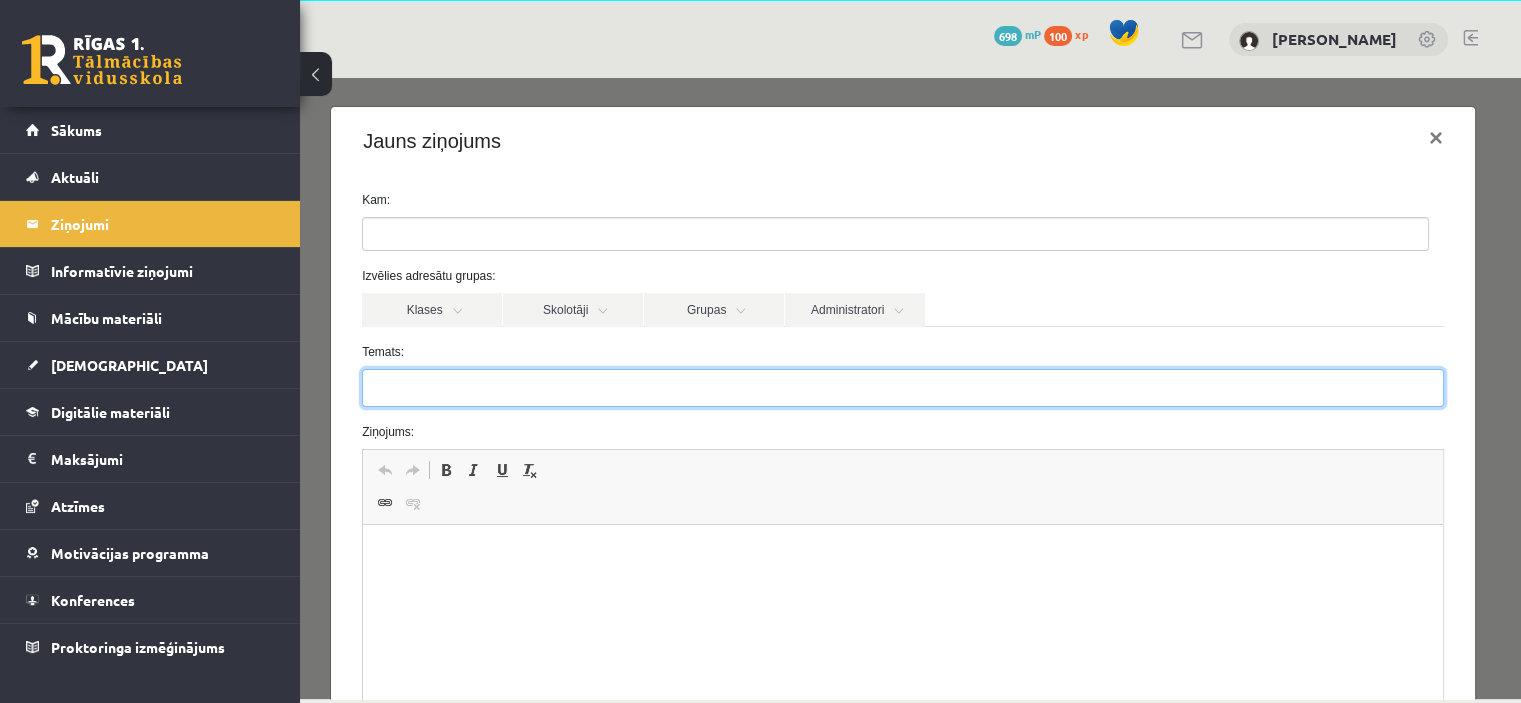 click on "Temats:" at bounding box center [903, 388] 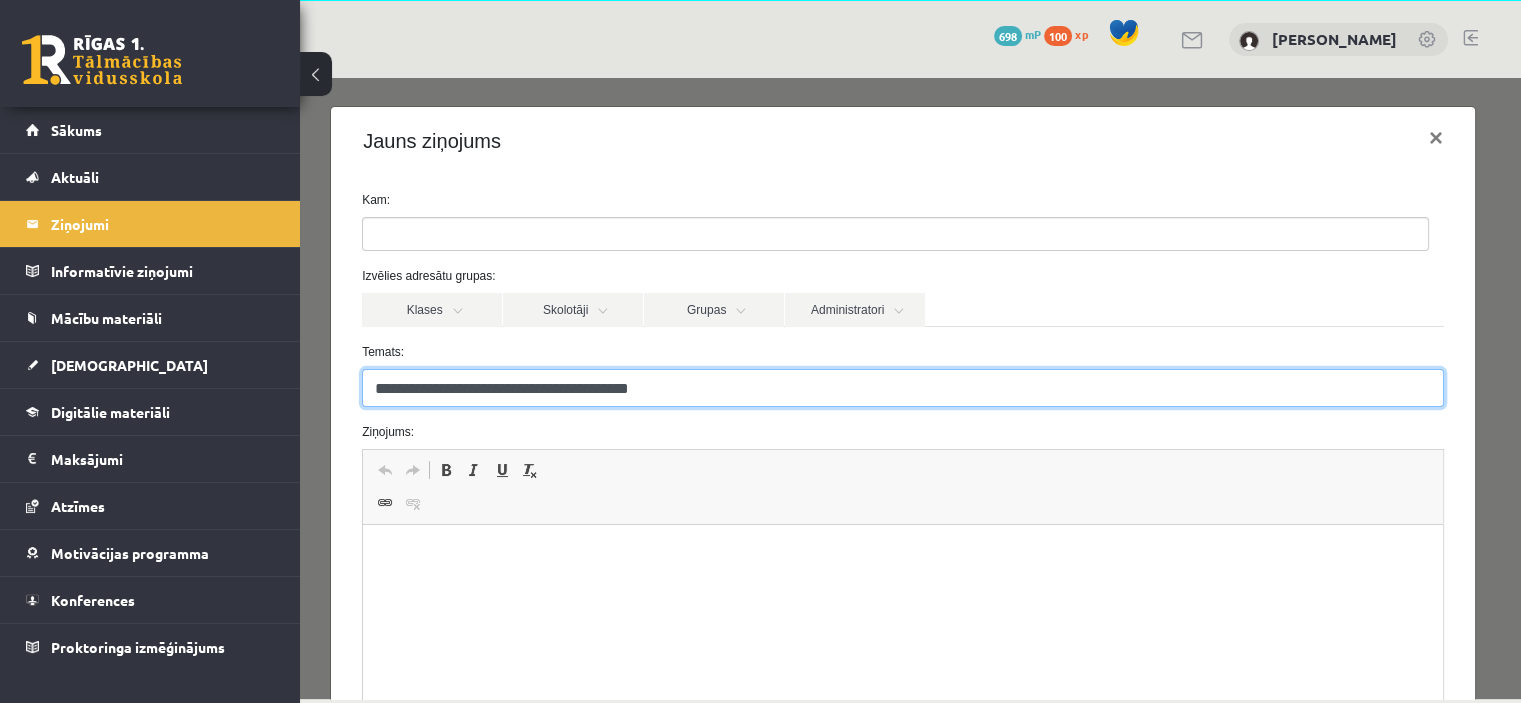 type on "**********" 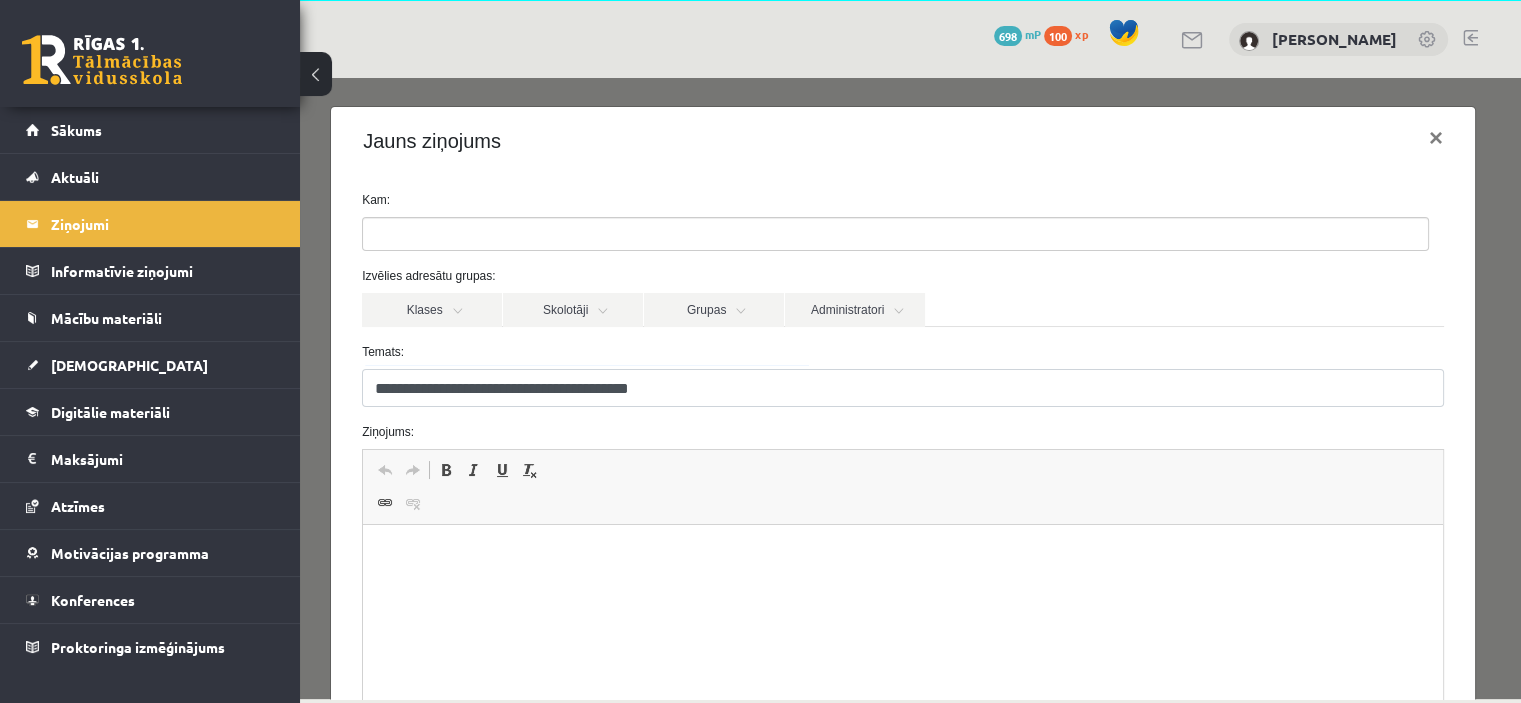 click at bounding box center (398, 234) 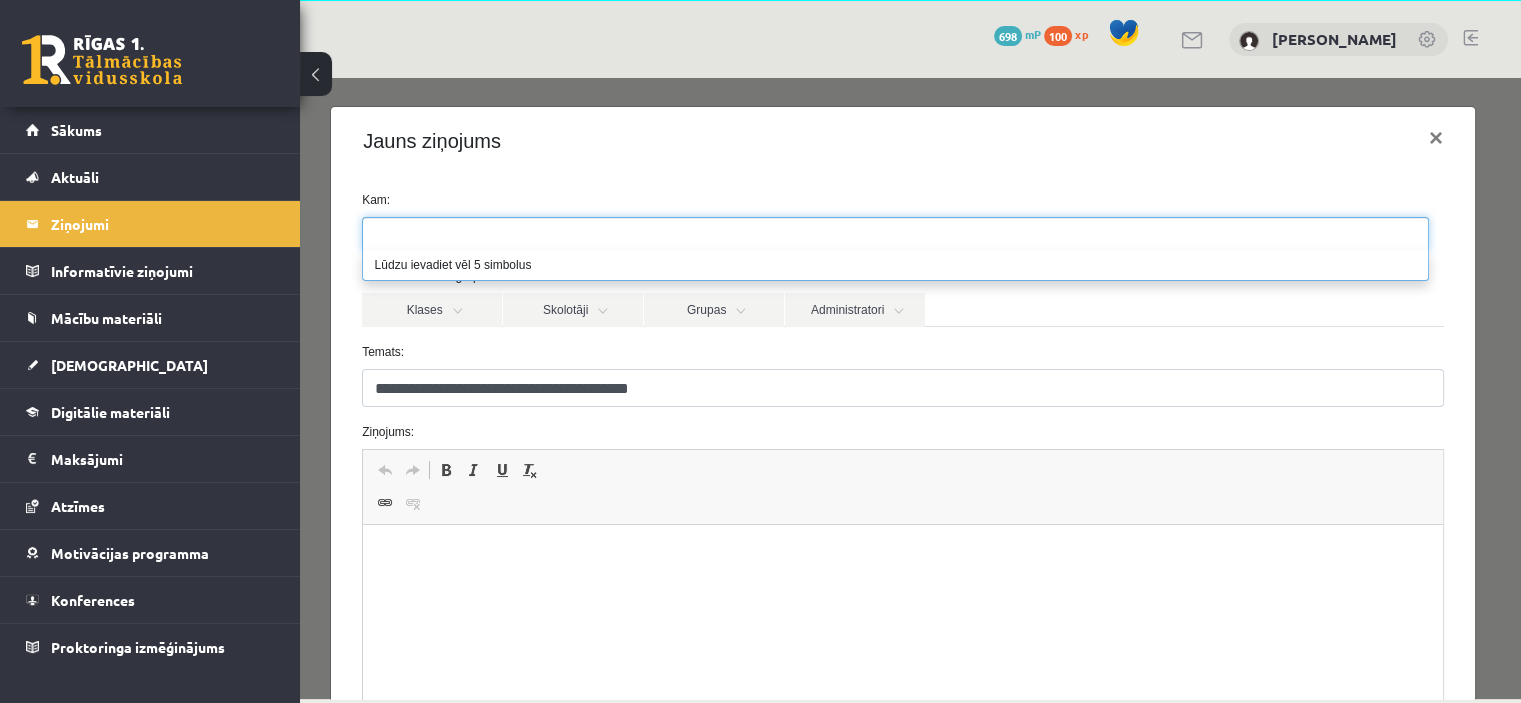 click at bounding box center [895, 234] 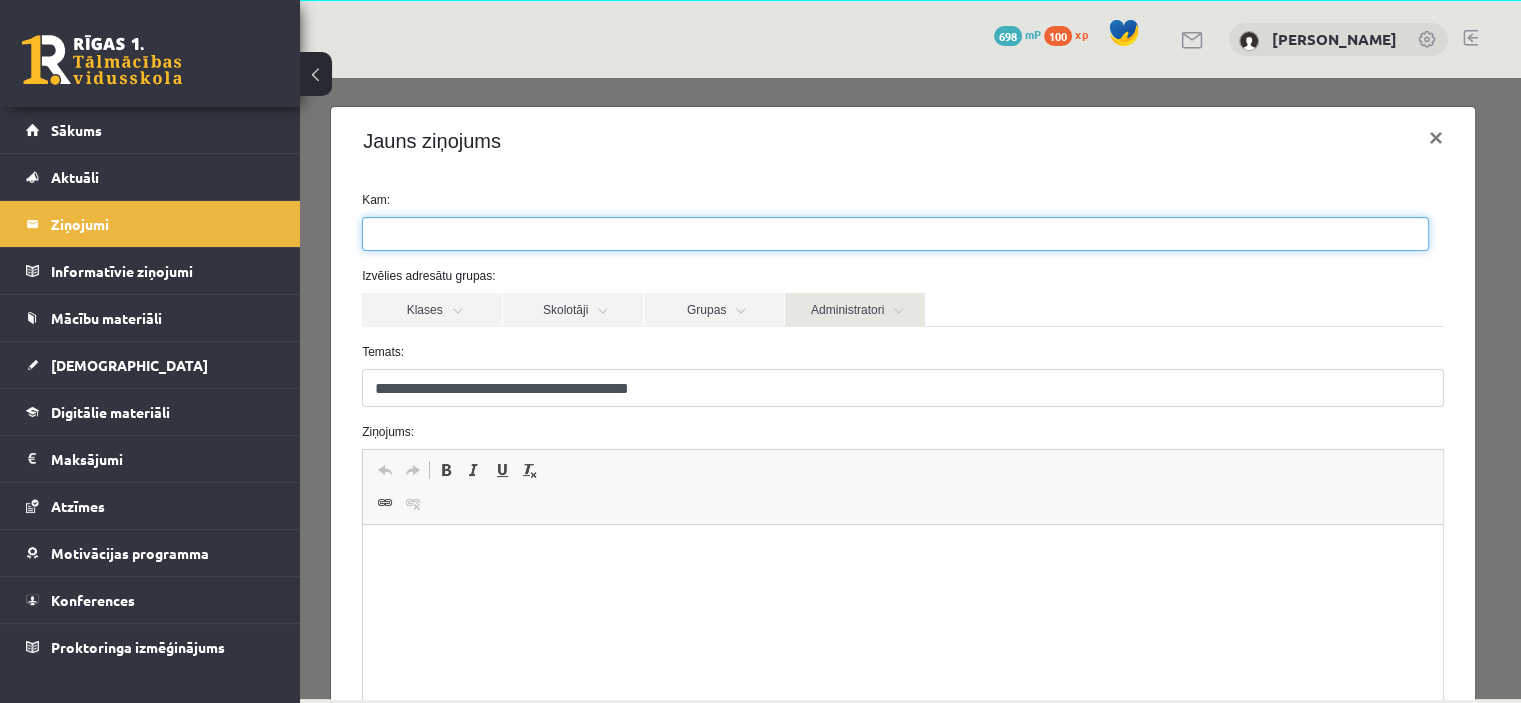 click on "Administratori" at bounding box center (855, 310) 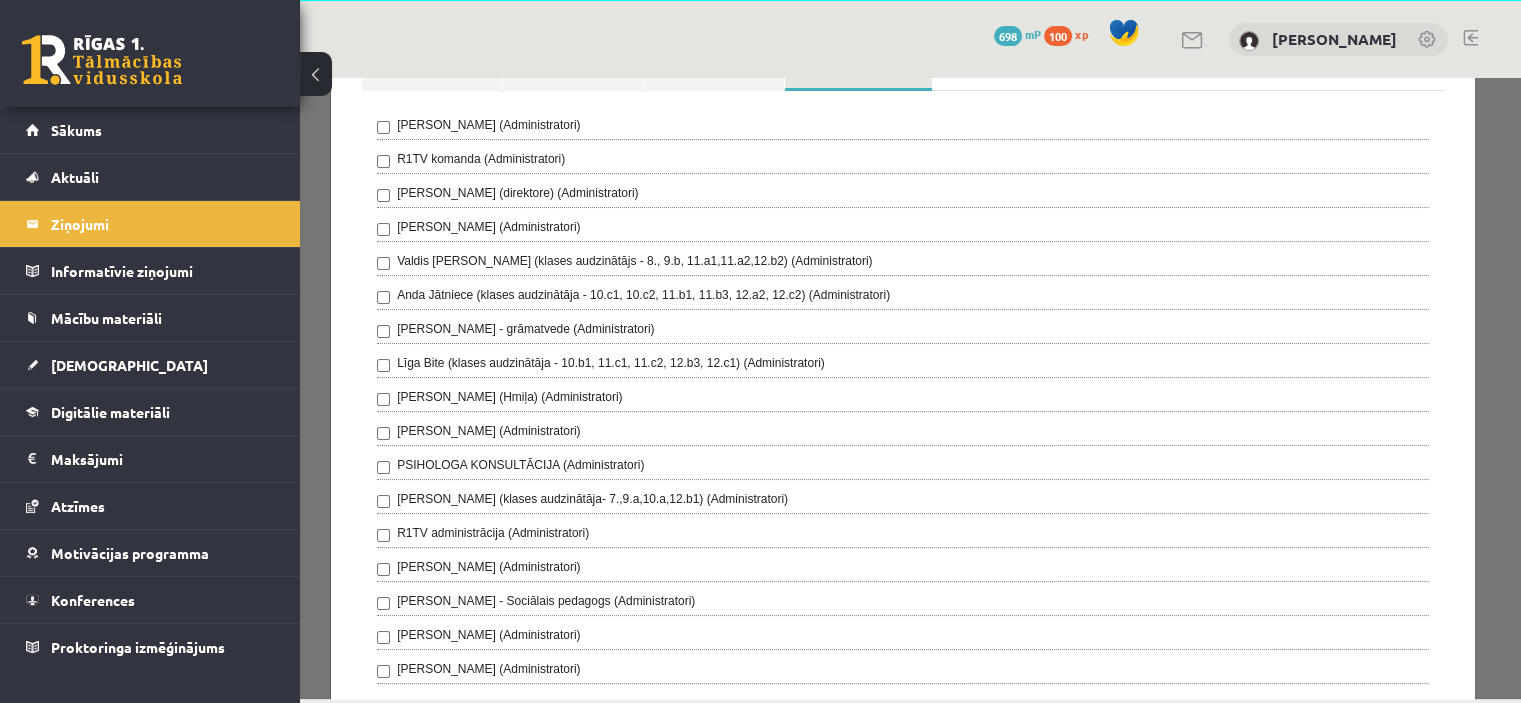 scroll, scrollTop: 300, scrollLeft: 0, axis: vertical 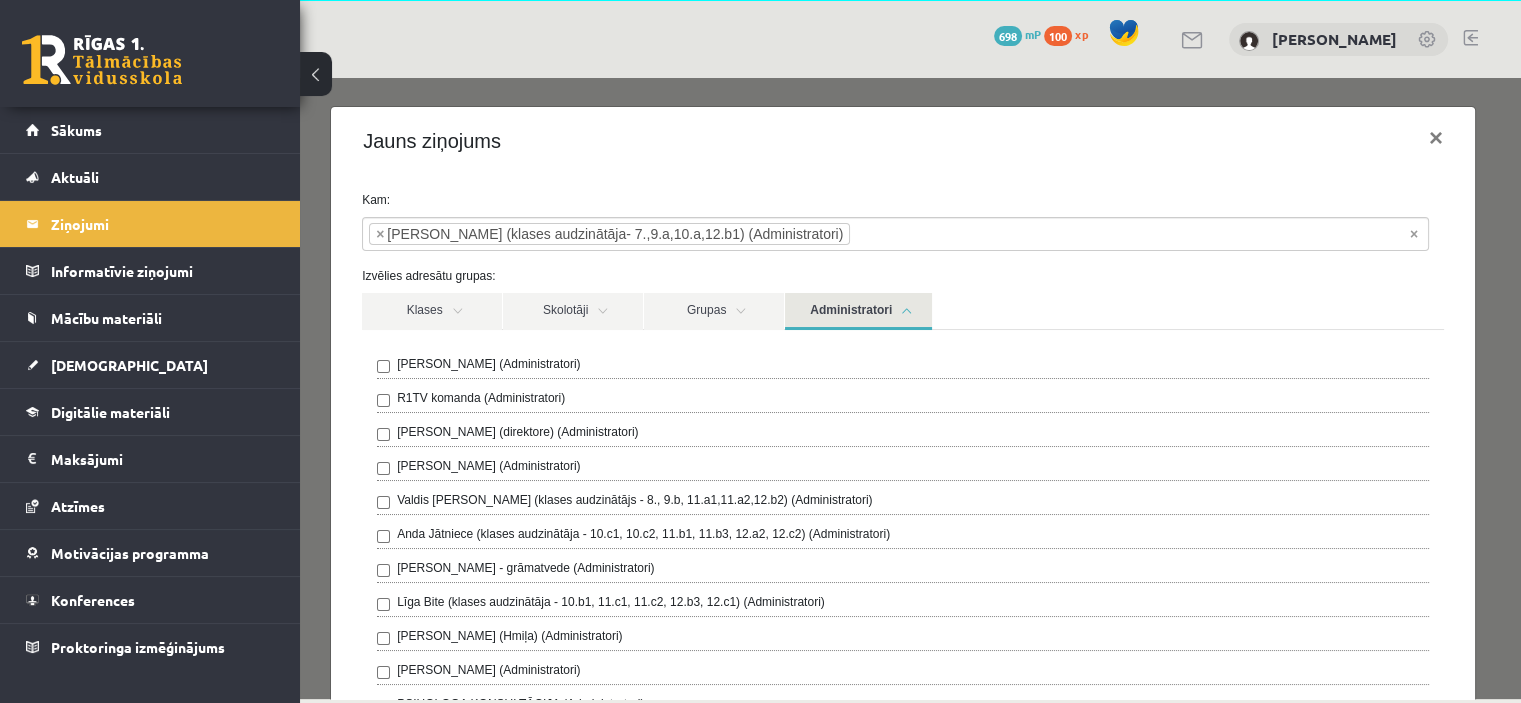 click on "Administratori" at bounding box center [858, 311] 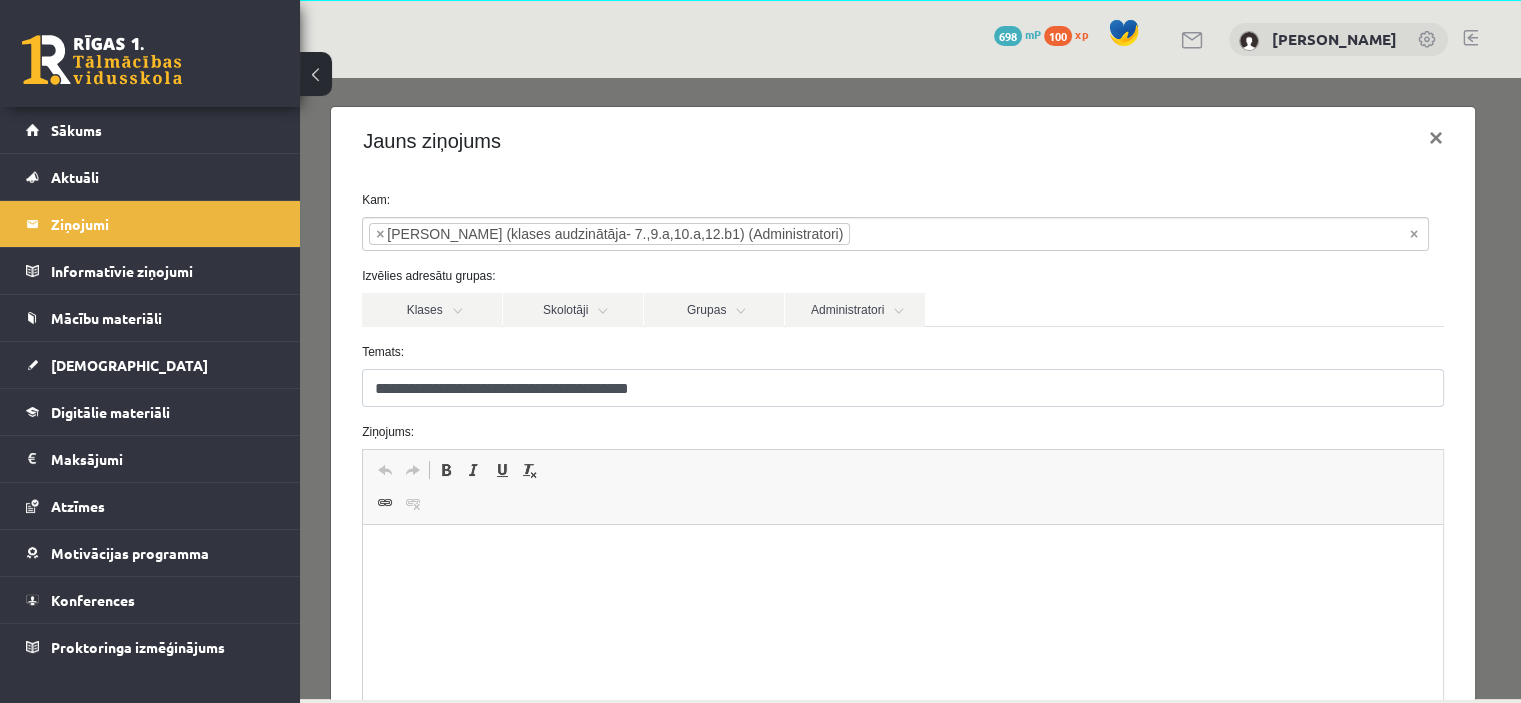 click at bounding box center (903, 555) 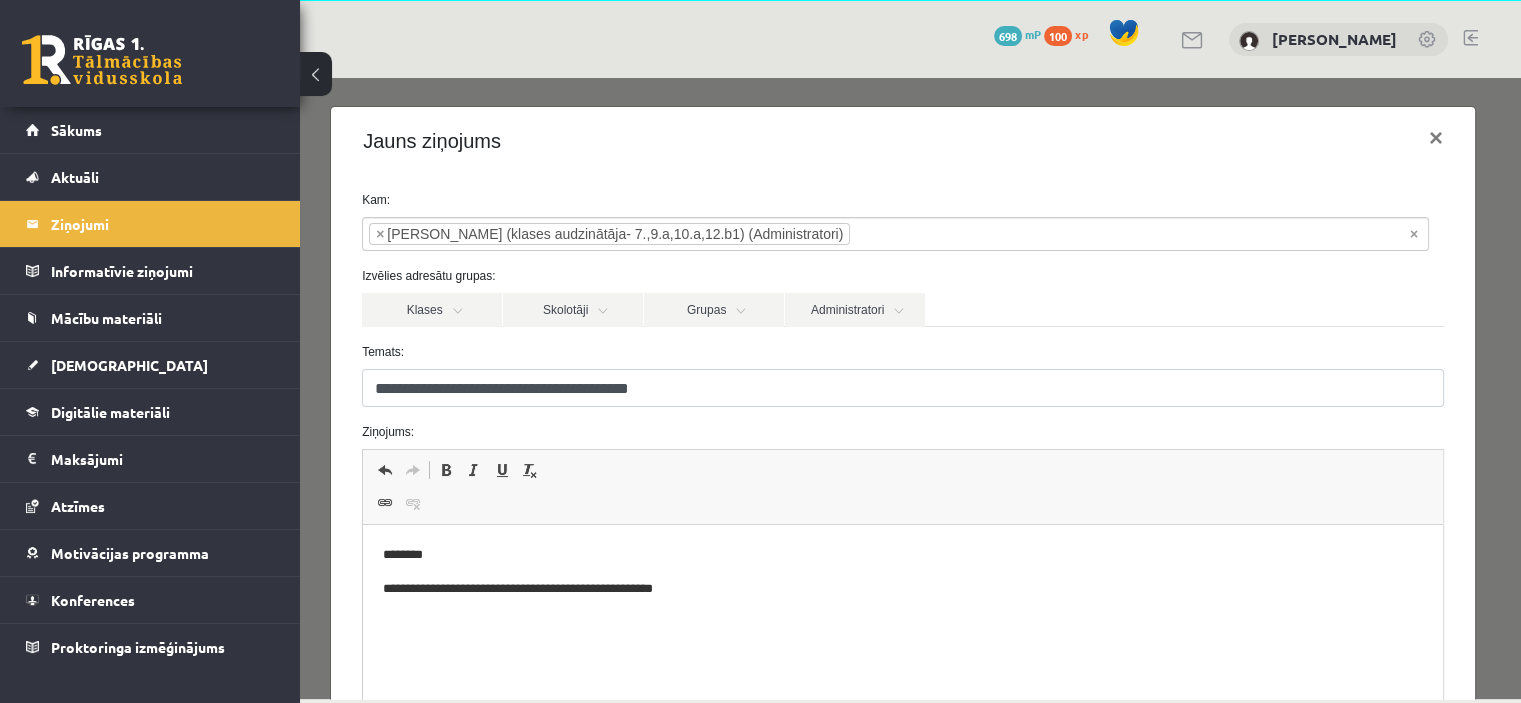 click on "**********" at bounding box center [896, 589] 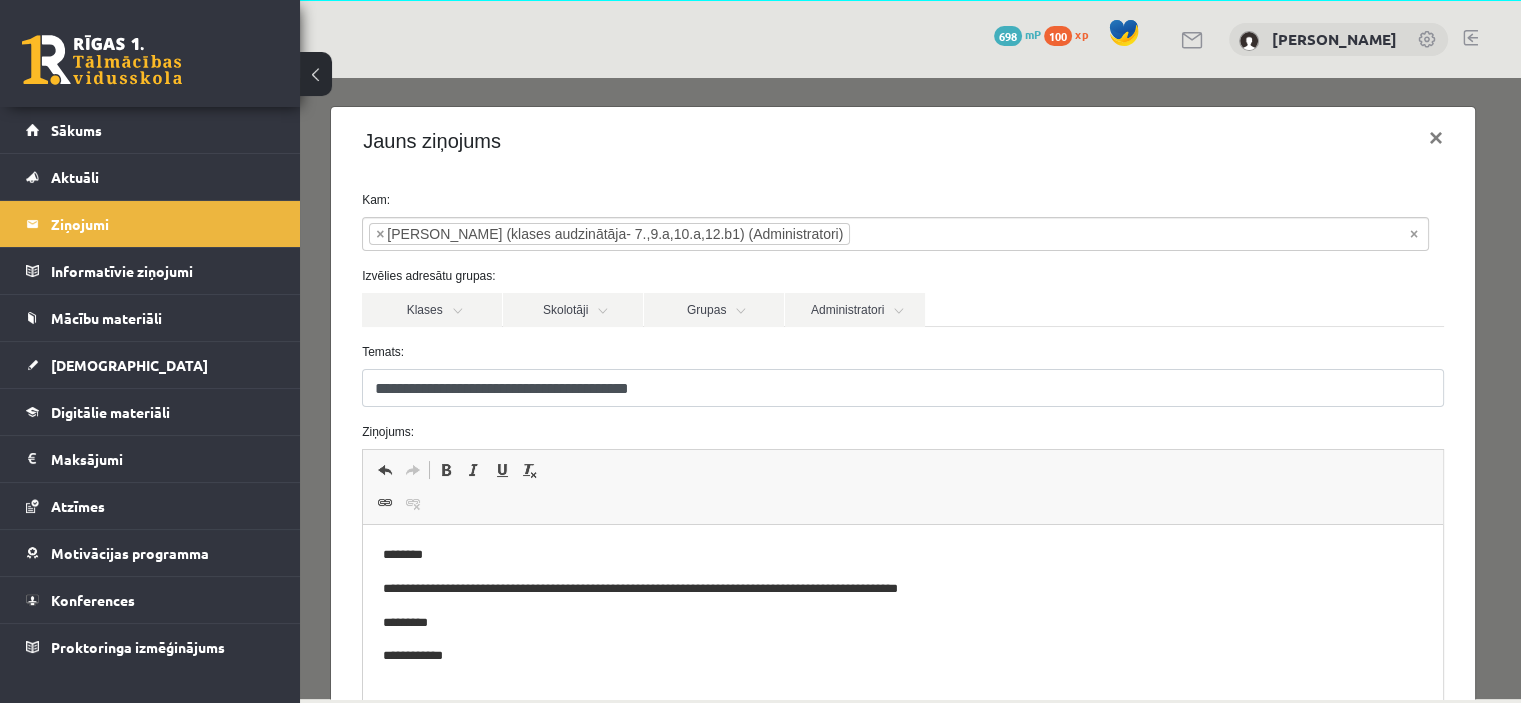 click on "**********" at bounding box center (896, 589) 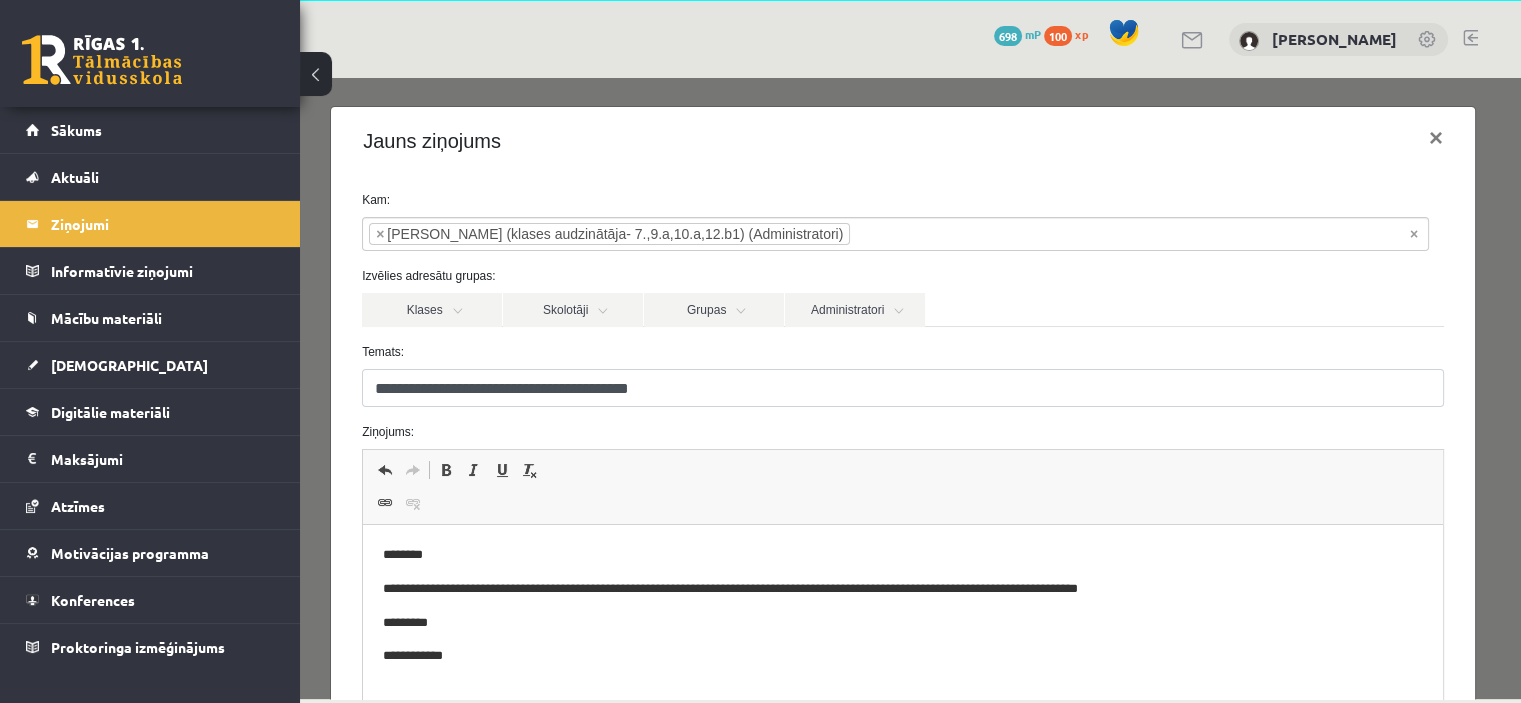click on "**********" at bounding box center (896, 589) 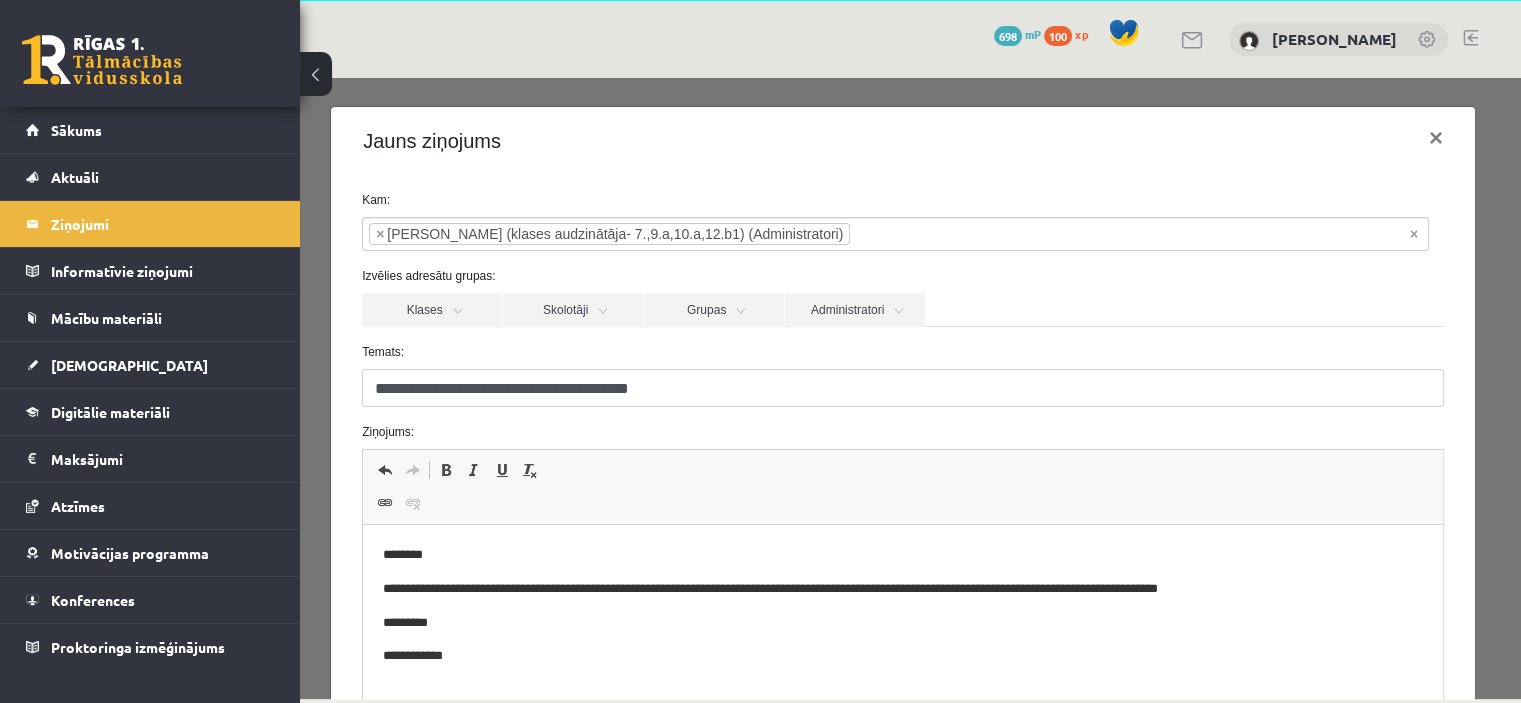click on "**********" at bounding box center (896, 589) 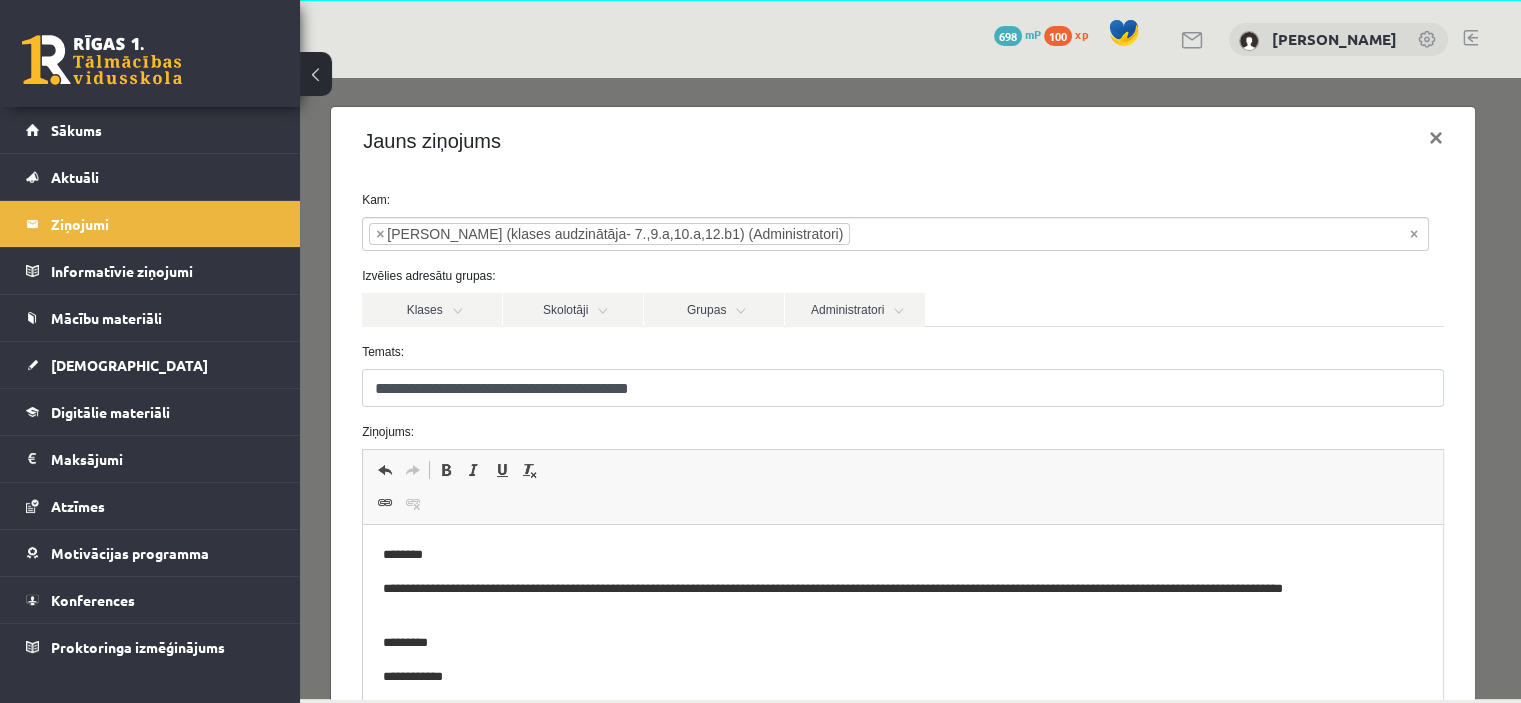 drag, startPoint x: 1385, startPoint y: 586, endPoint x: 1381, endPoint y: 604, distance: 18.439089 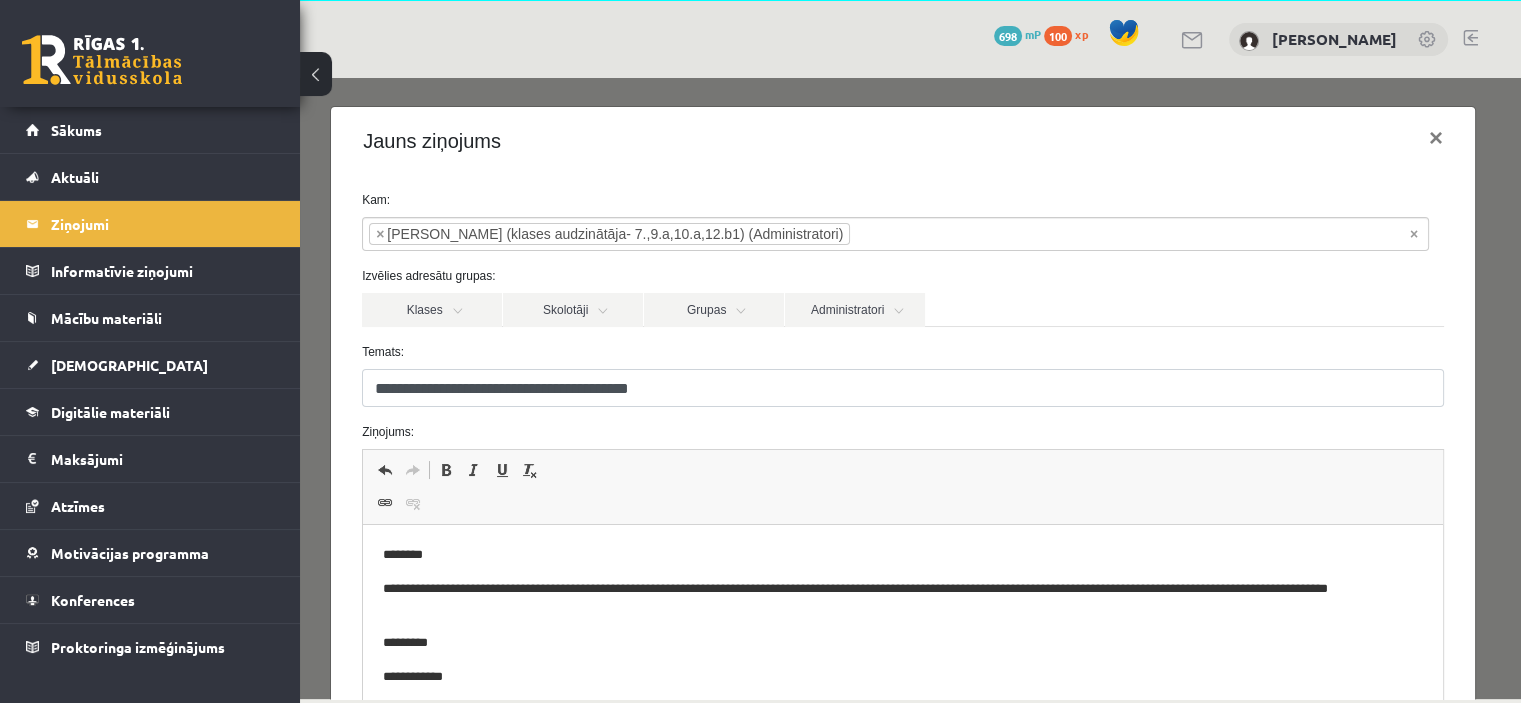click on "**********" at bounding box center [896, 600] 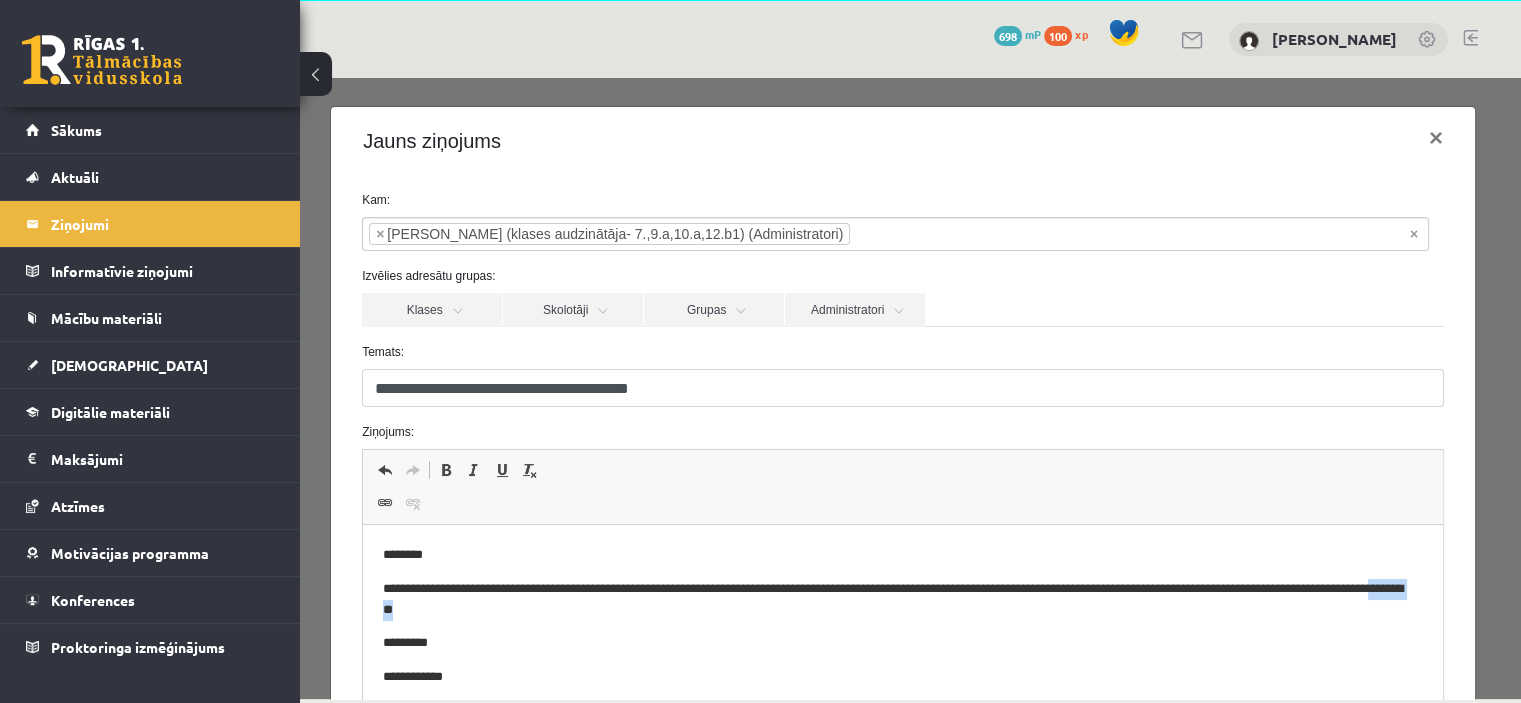 drag, startPoint x: 591, startPoint y: 615, endPoint x: 529, endPoint y: 605, distance: 62.801273 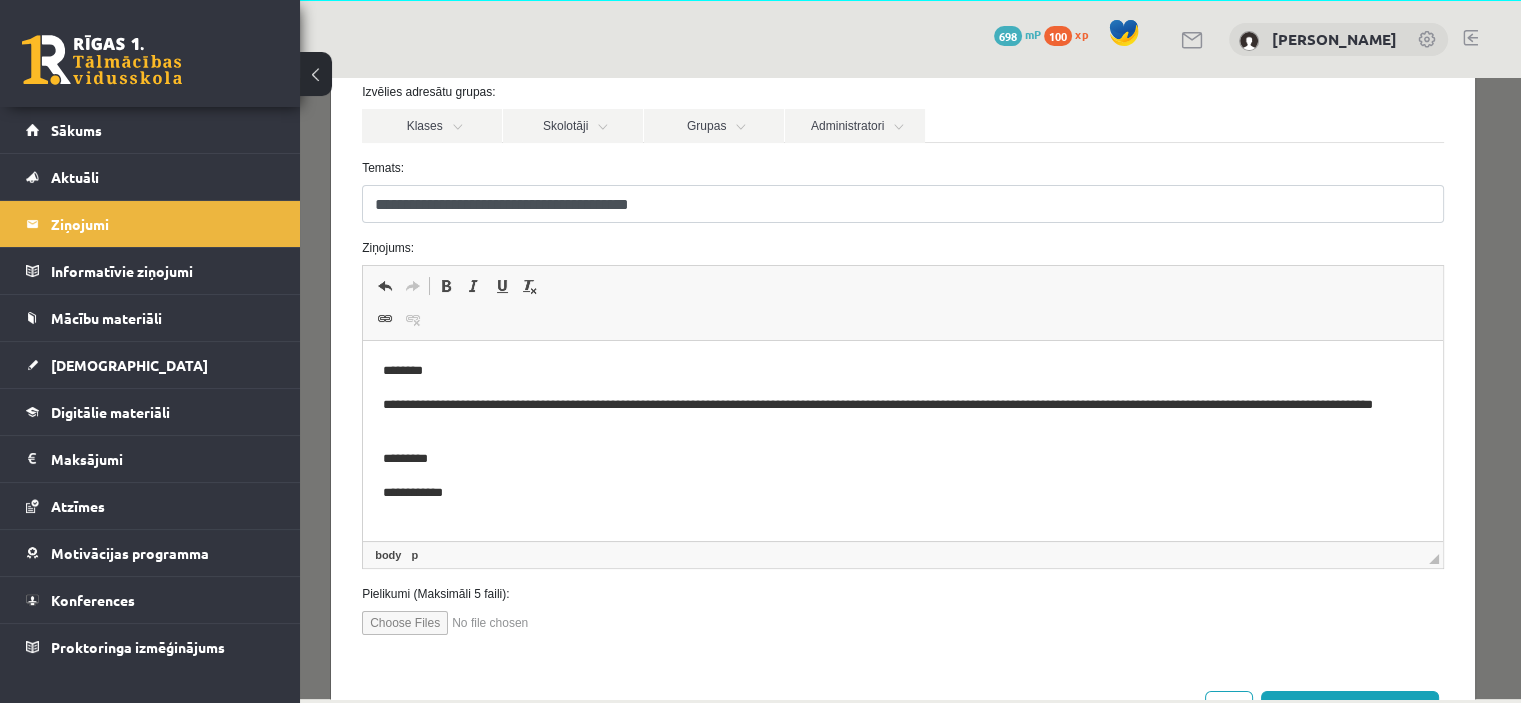 scroll, scrollTop: 200, scrollLeft: 0, axis: vertical 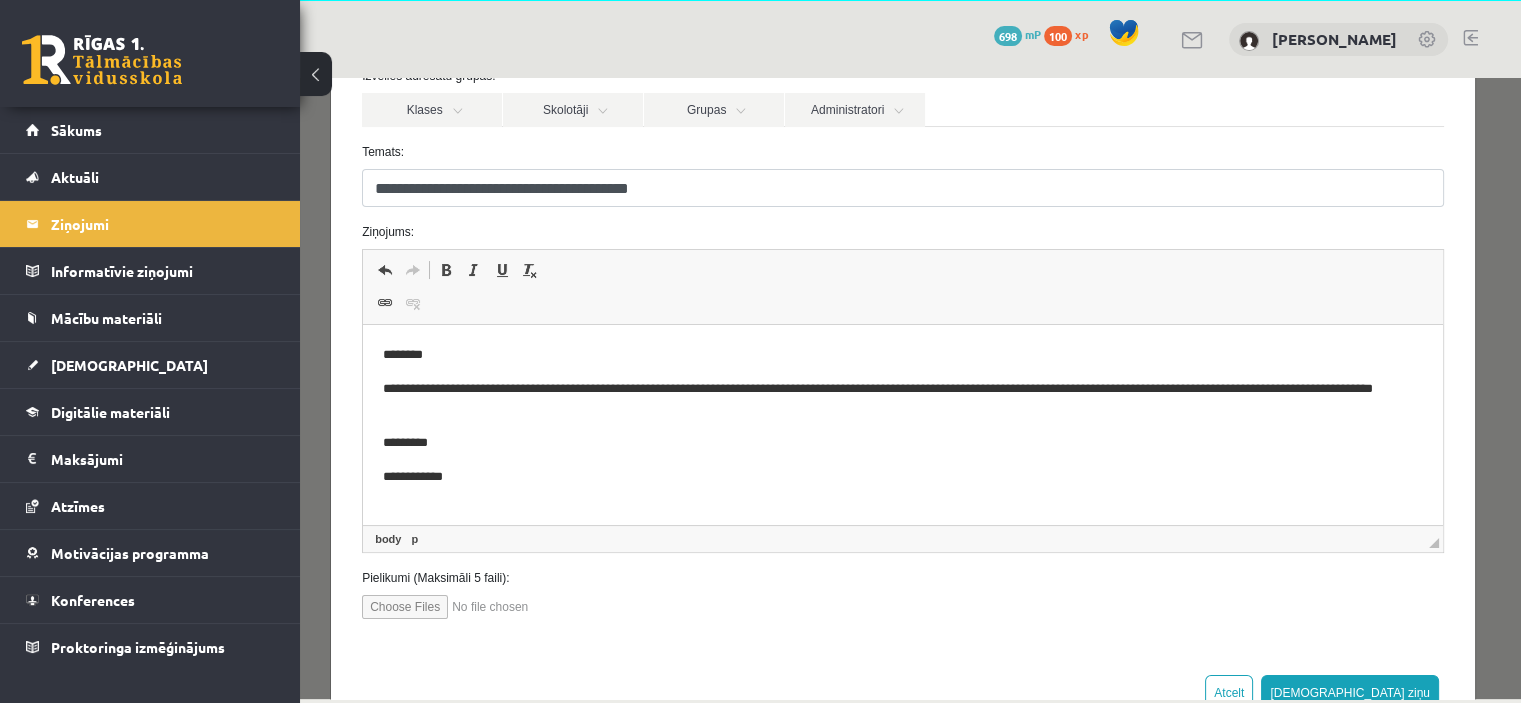 click on "**********" at bounding box center (896, 400) 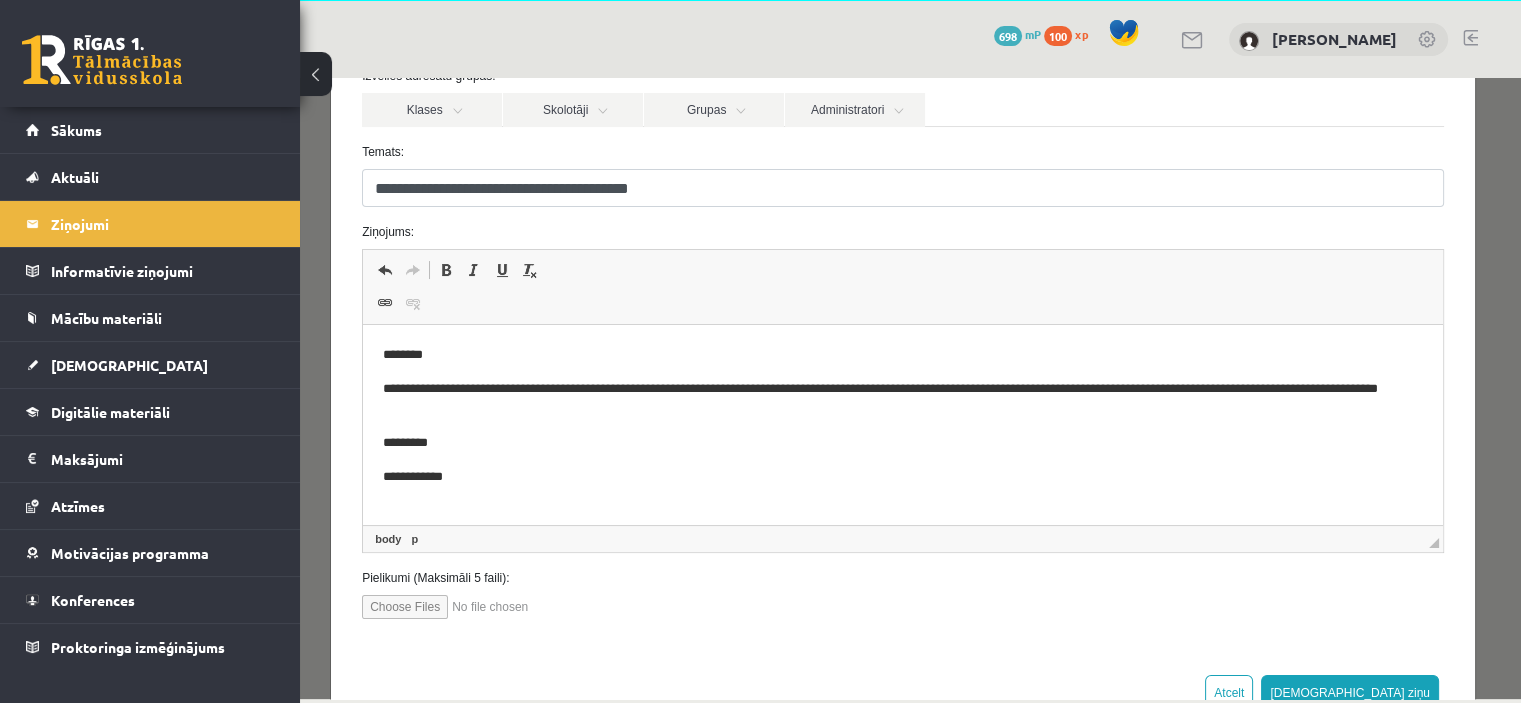 drag, startPoint x: 735, startPoint y: 392, endPoint x: 736, endPoint y: 444, distance: 52.009613 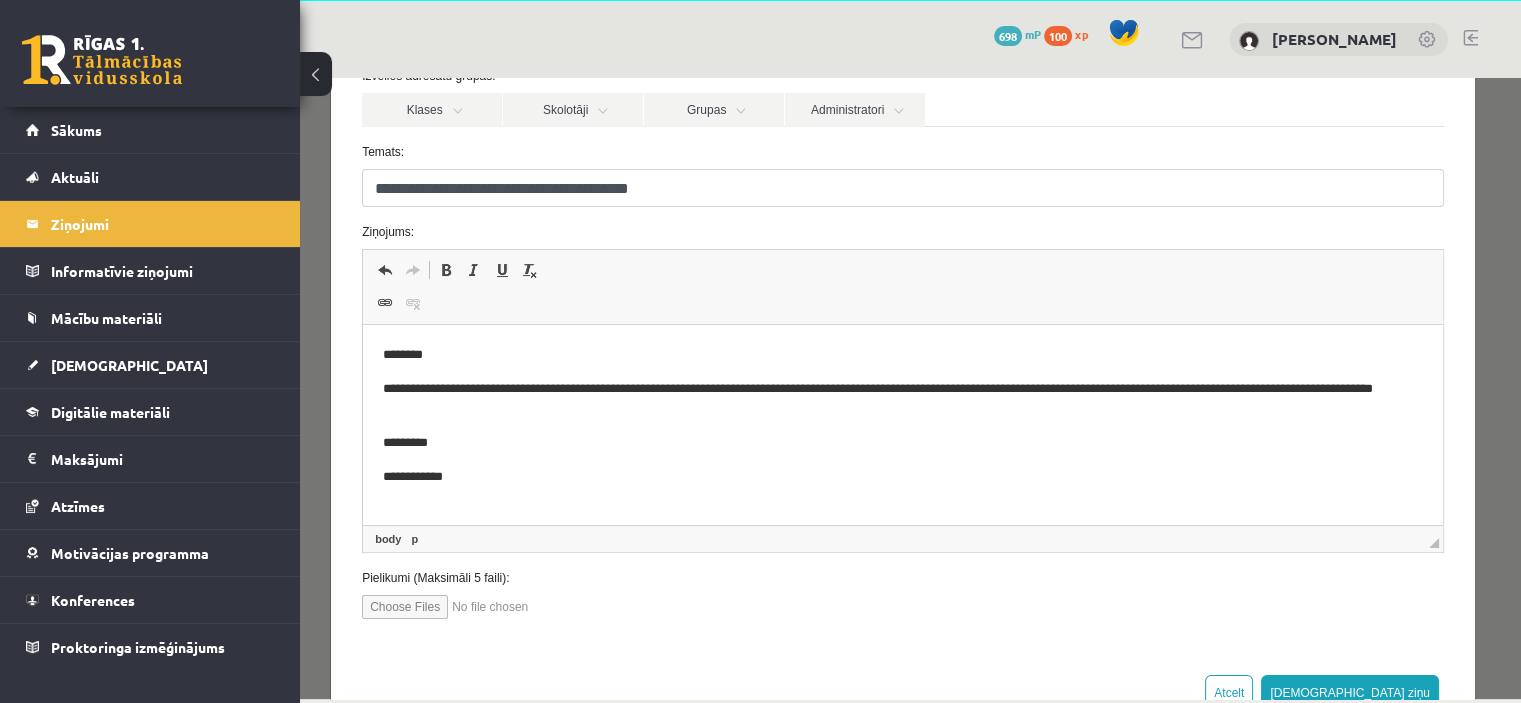 click on "**********" at bounding box center [896, 400] 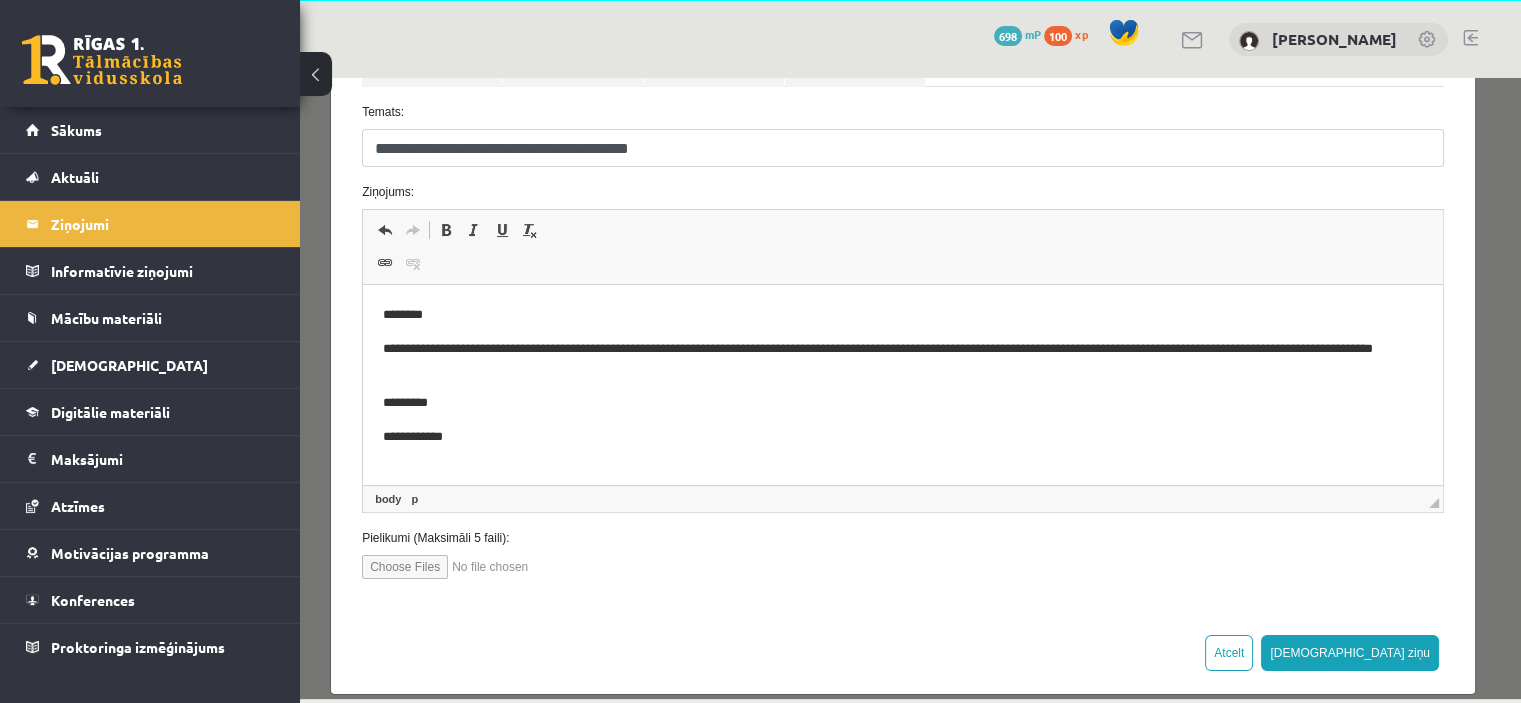 scroll, scrollTop: 260, scrollLeft: 0, axis: vertical 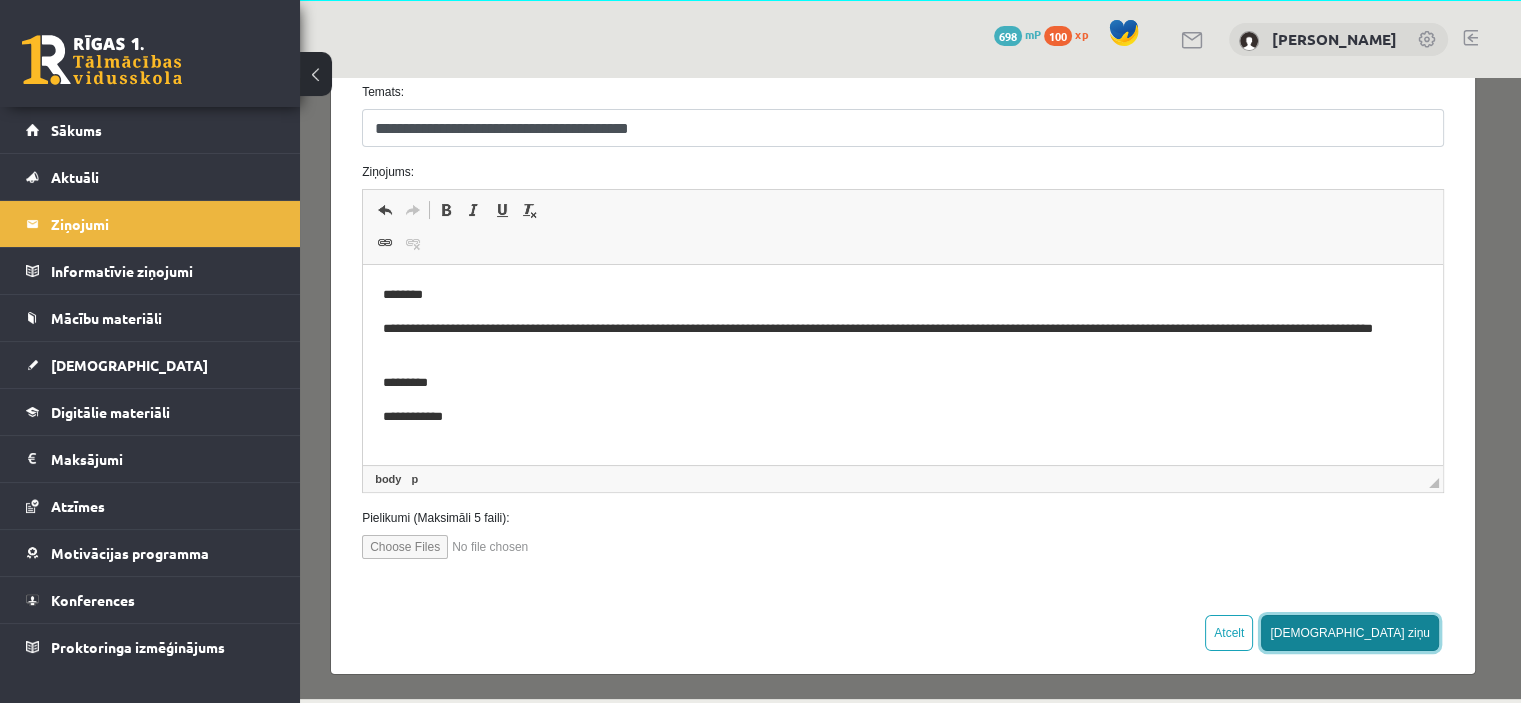 click on "[DEMOGRAPHIC_DATA] ziņu" at bounding box center [1350, 633] 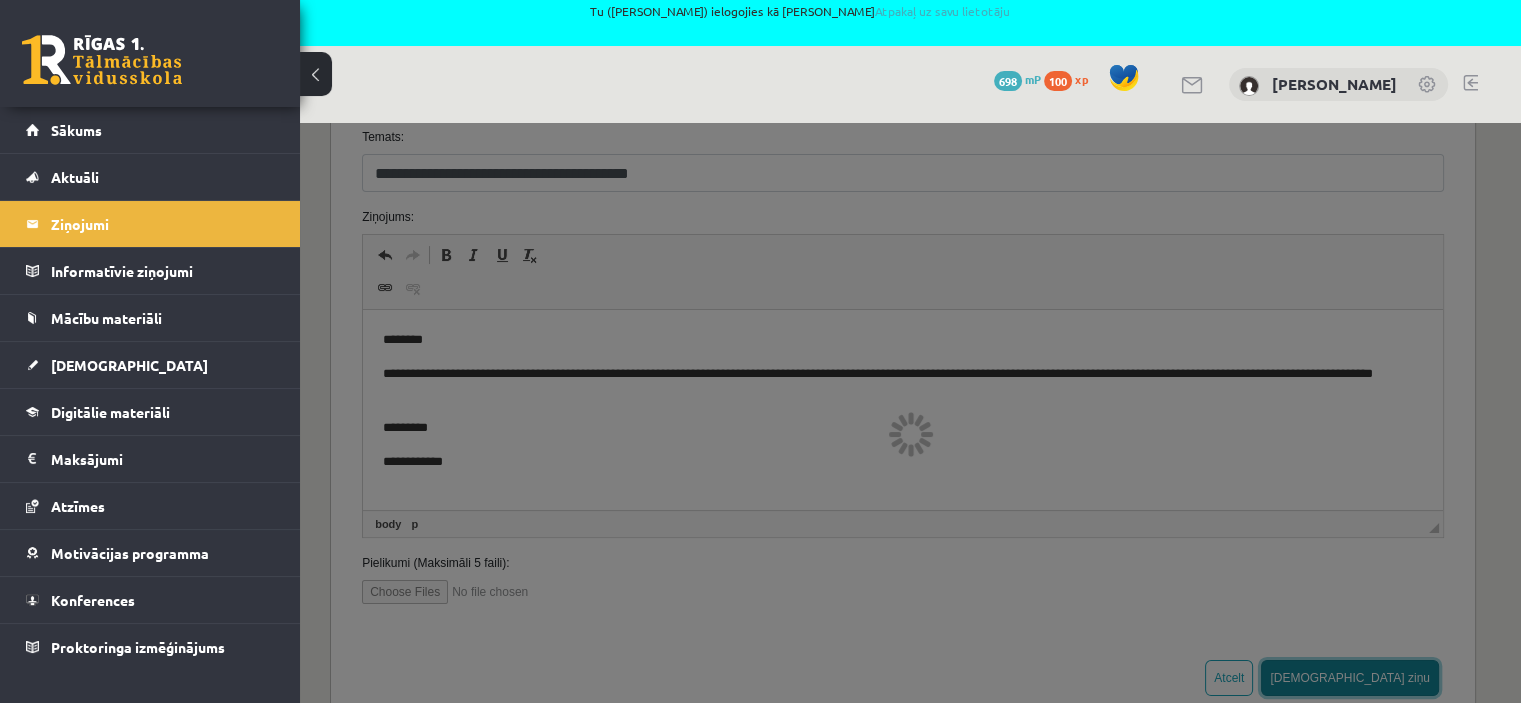 scroll, scrollTop: 0, scrollLeft: 0, axis: both 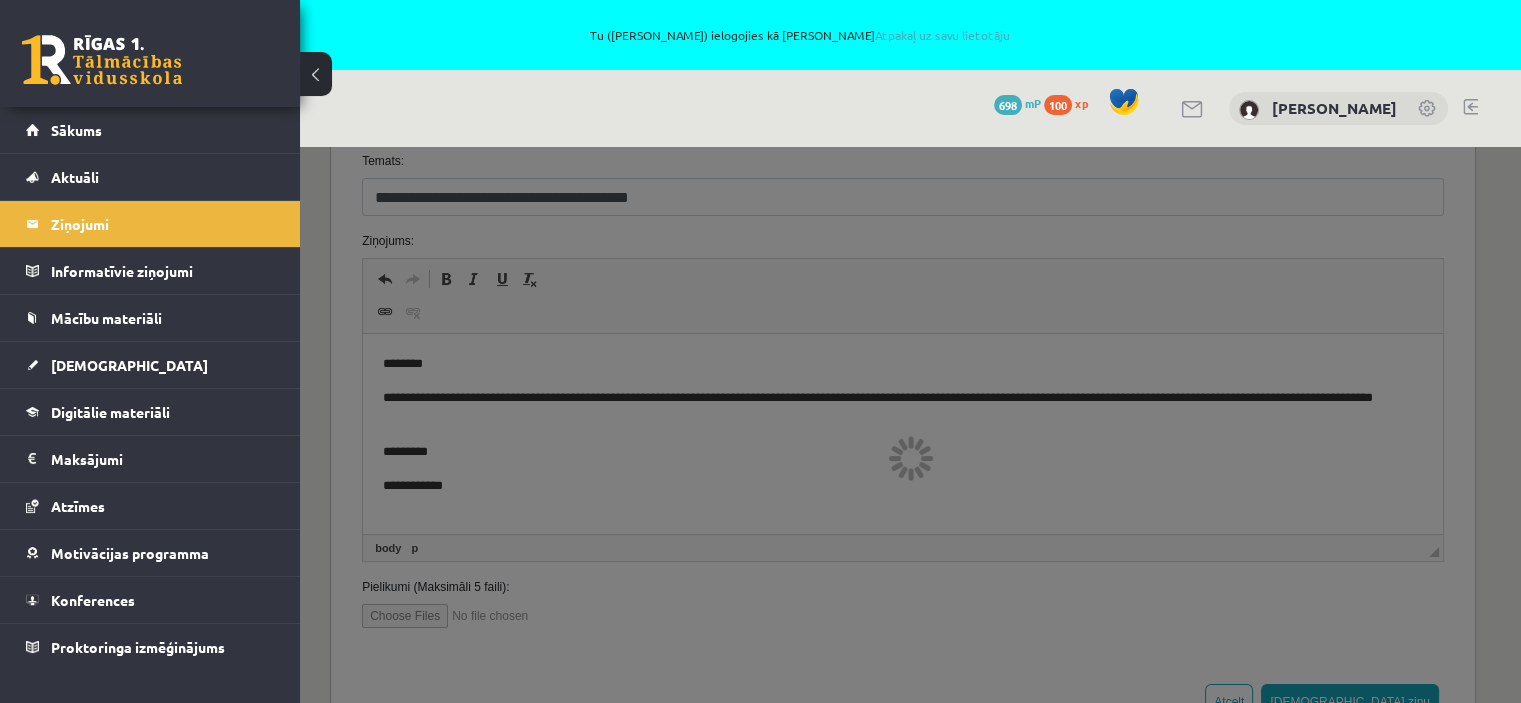 click at bounding box center [910, 457] 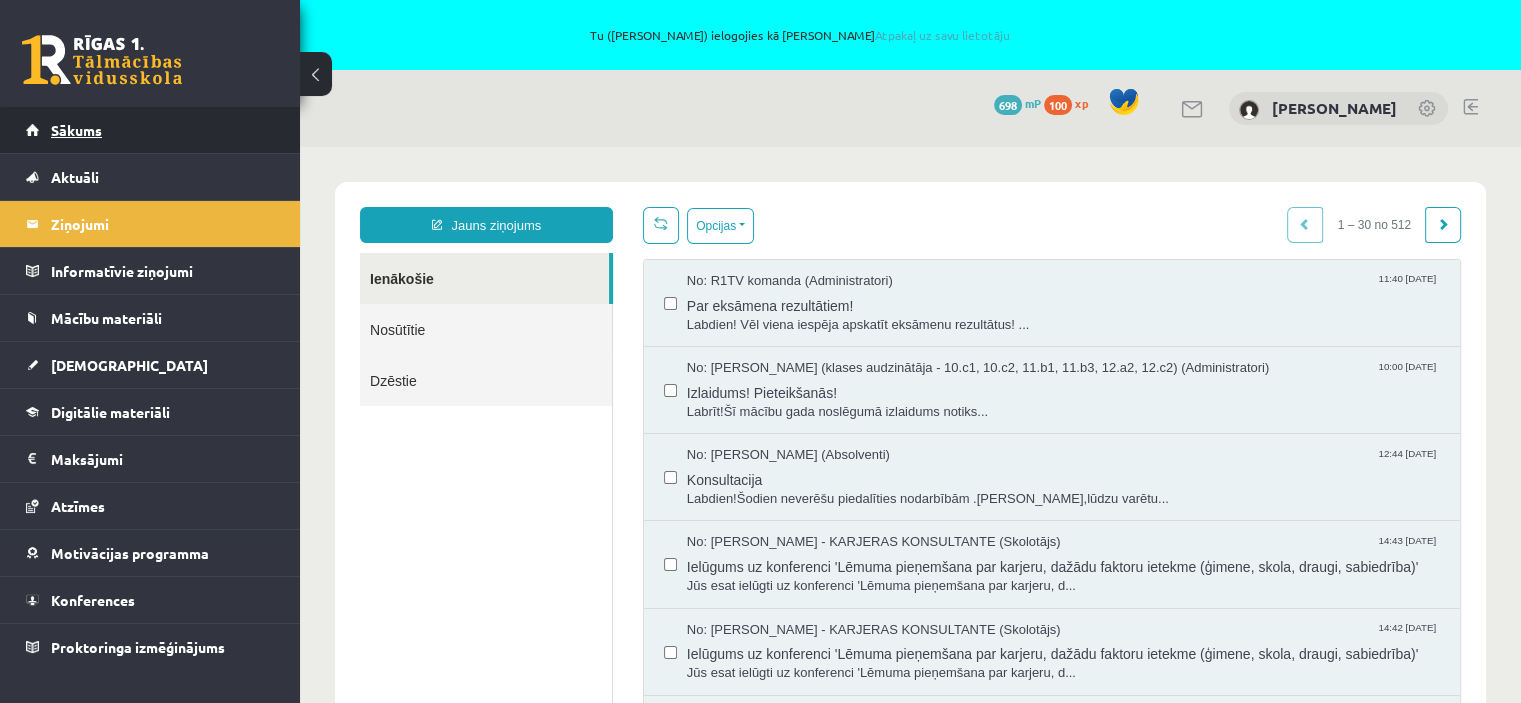 scroll, scrollTop: 0, scrollLeft: 0, axis: both 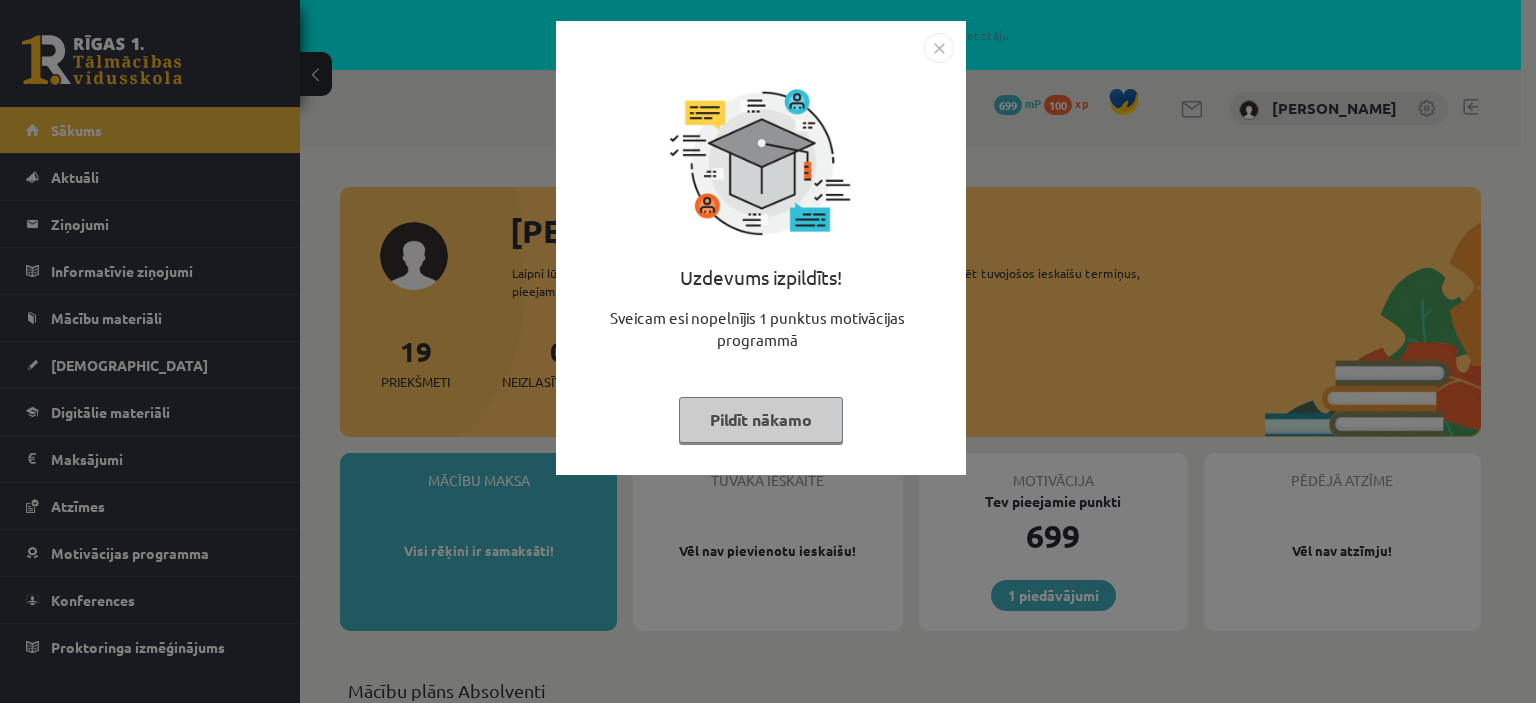 click on "Pildīt nākamo" at bounding box center (761, 420) 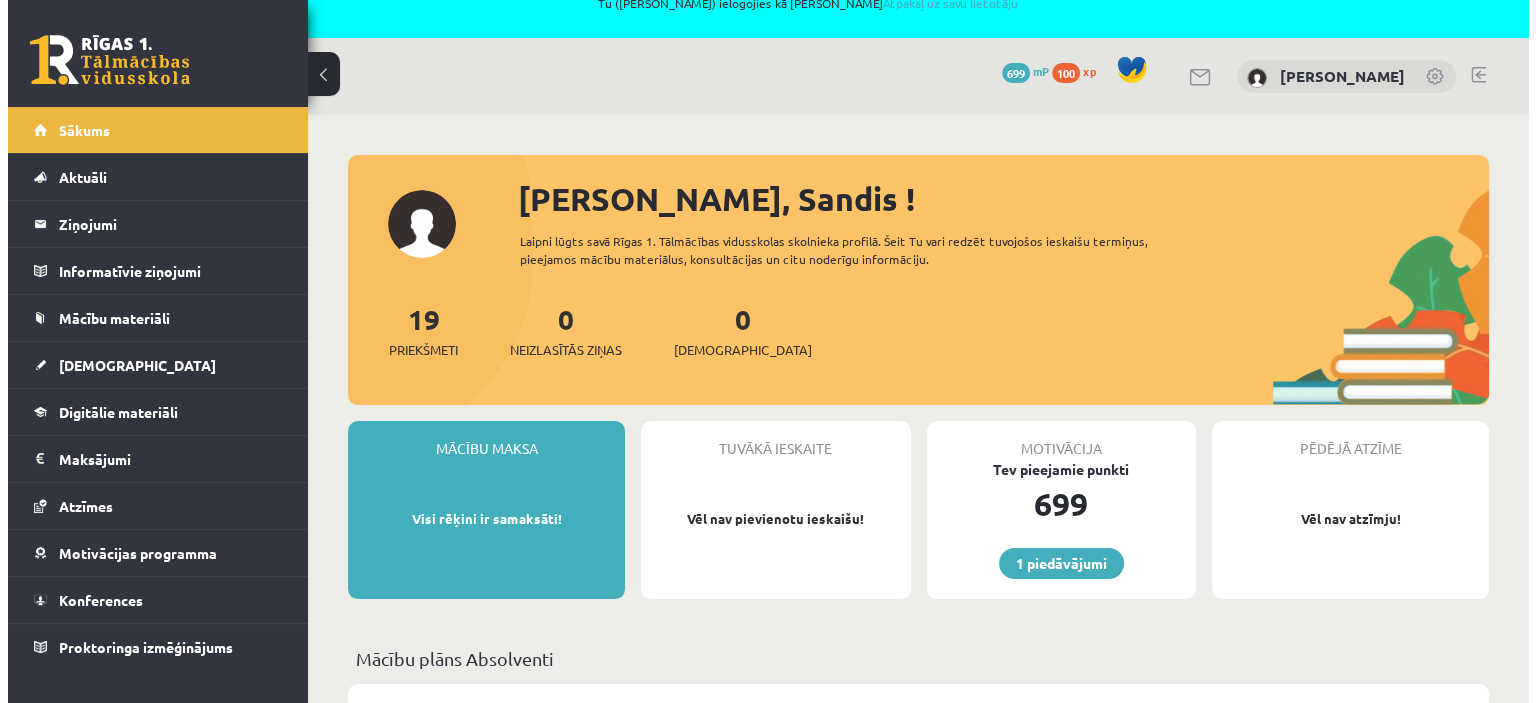 scroll, scrollTop: 0, scrollLeft: 0, axis: both 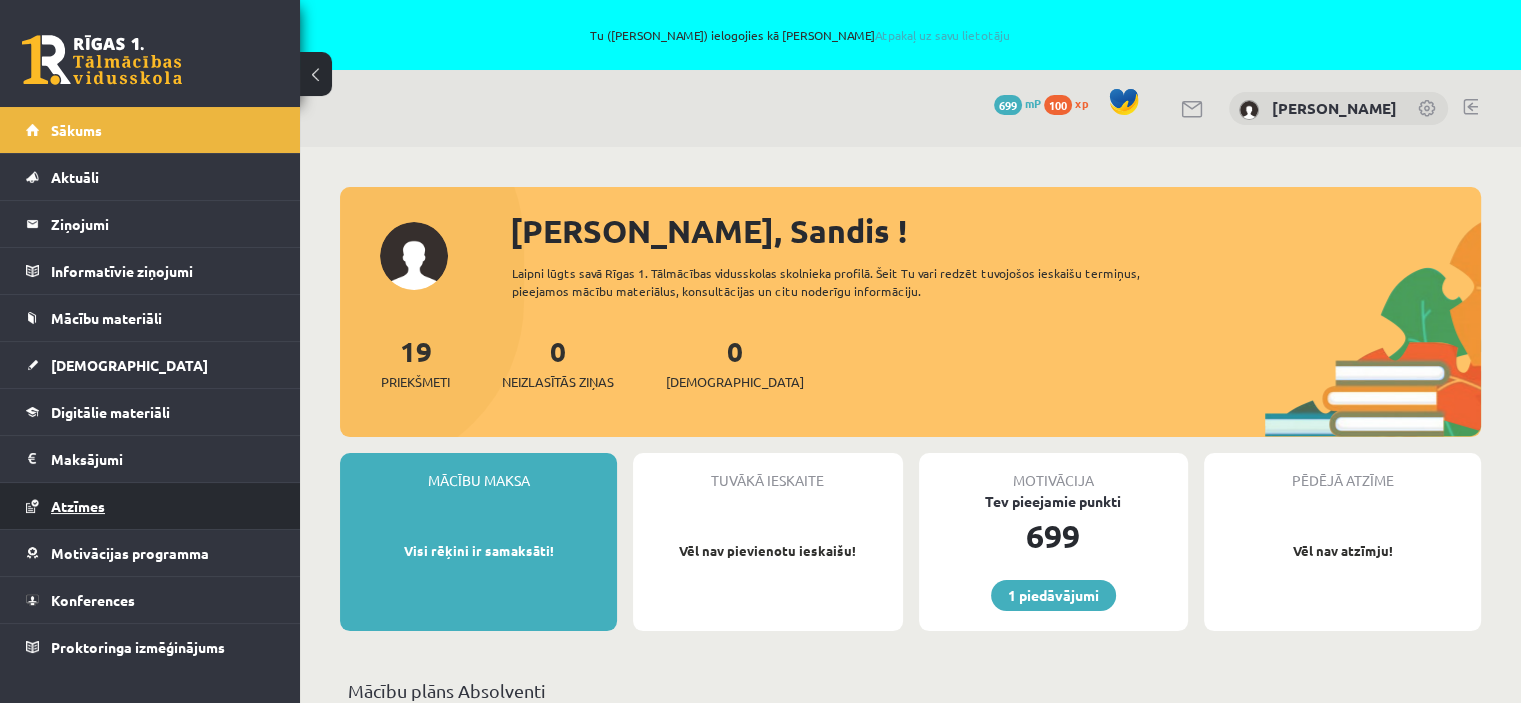 click on "Atzīmes" at bounding box center [78, 506] 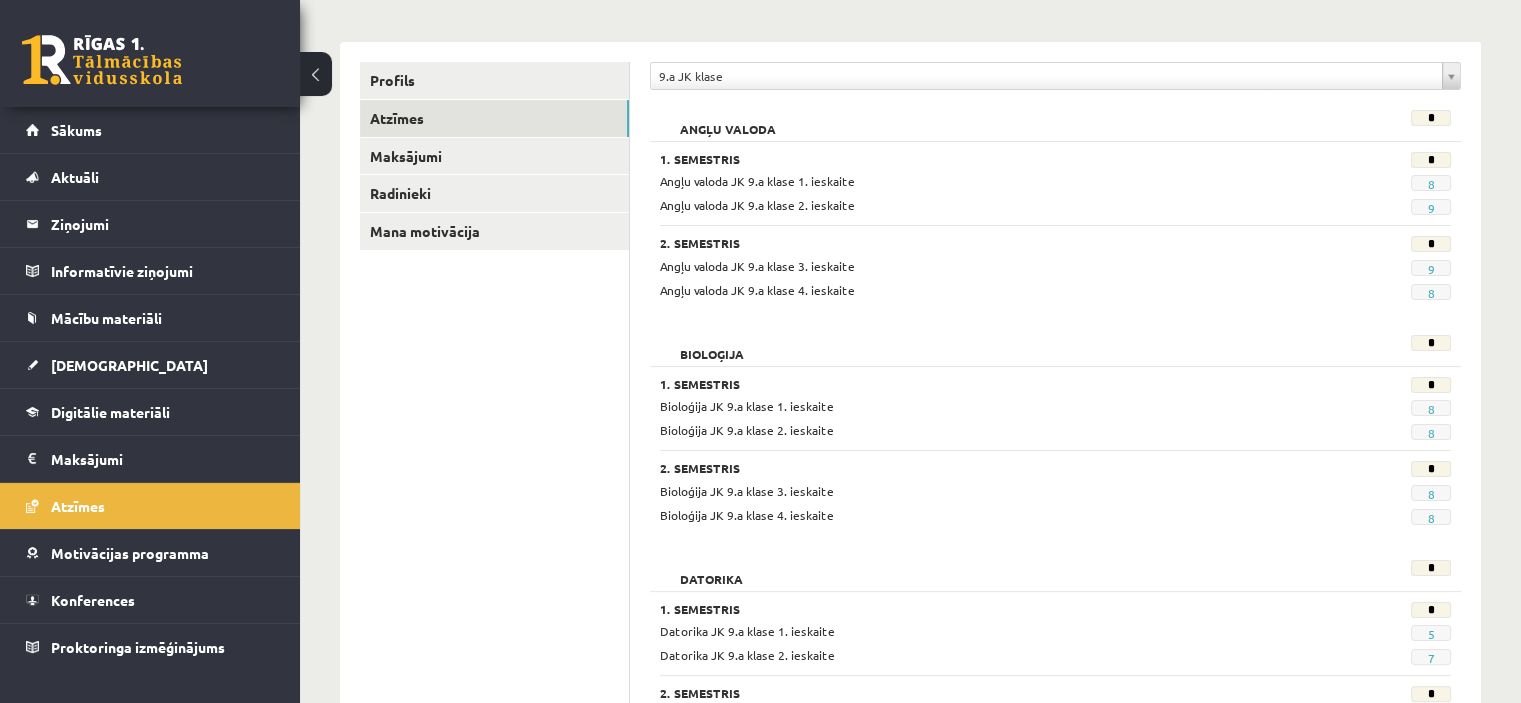 scroll, scrollTop: 184, scrollLeft: 0, axis: vertical 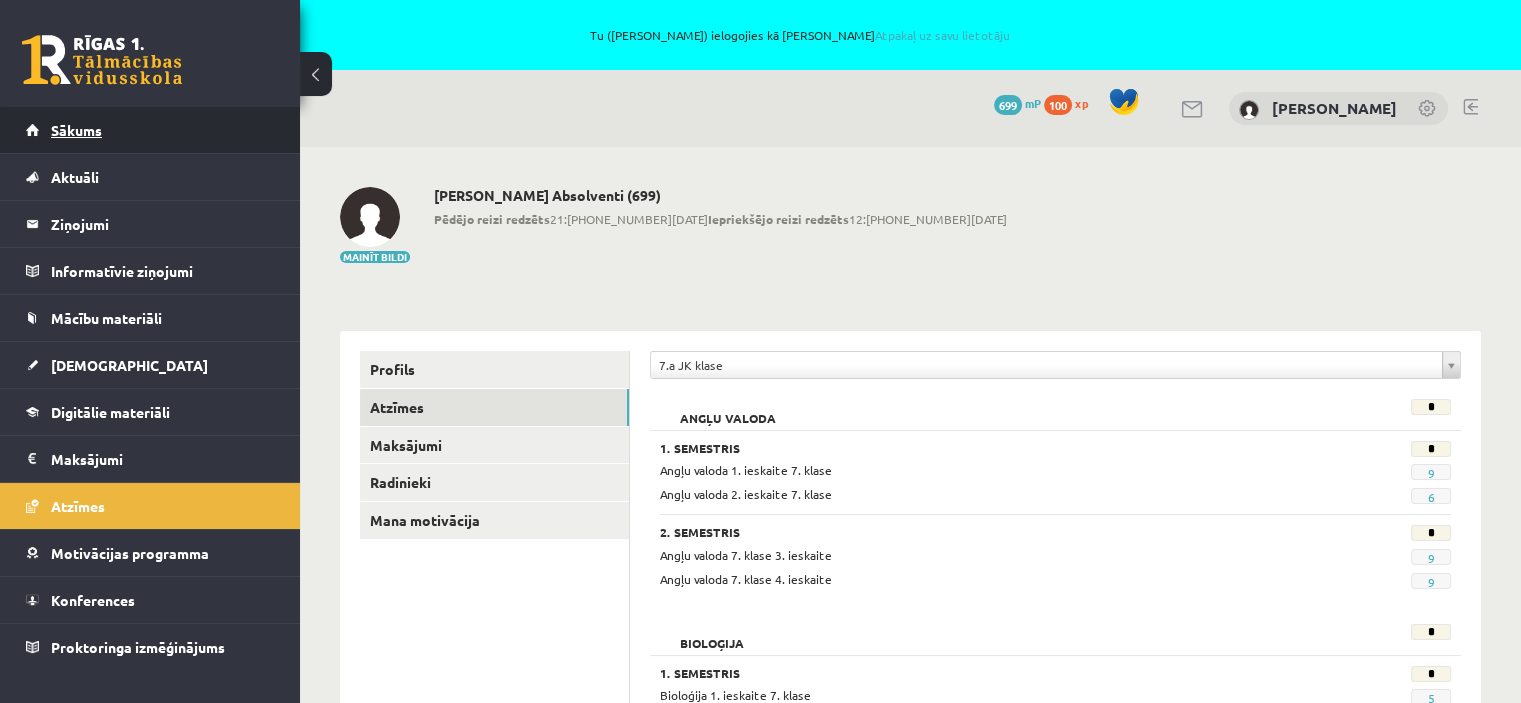 click on "Sākums" at bounding box center (76, 130) 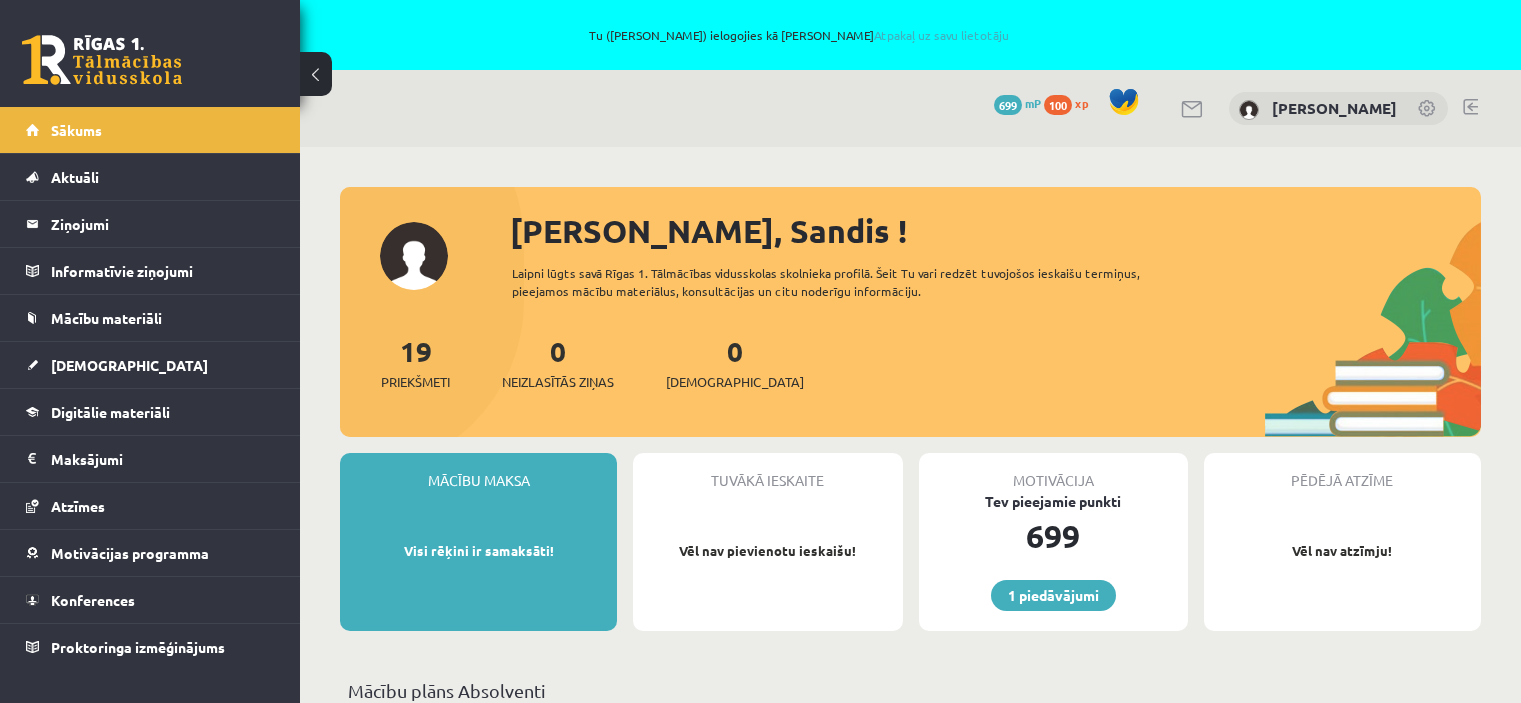 click on "Ziņojumi
0" at bounding box center [163, 224] 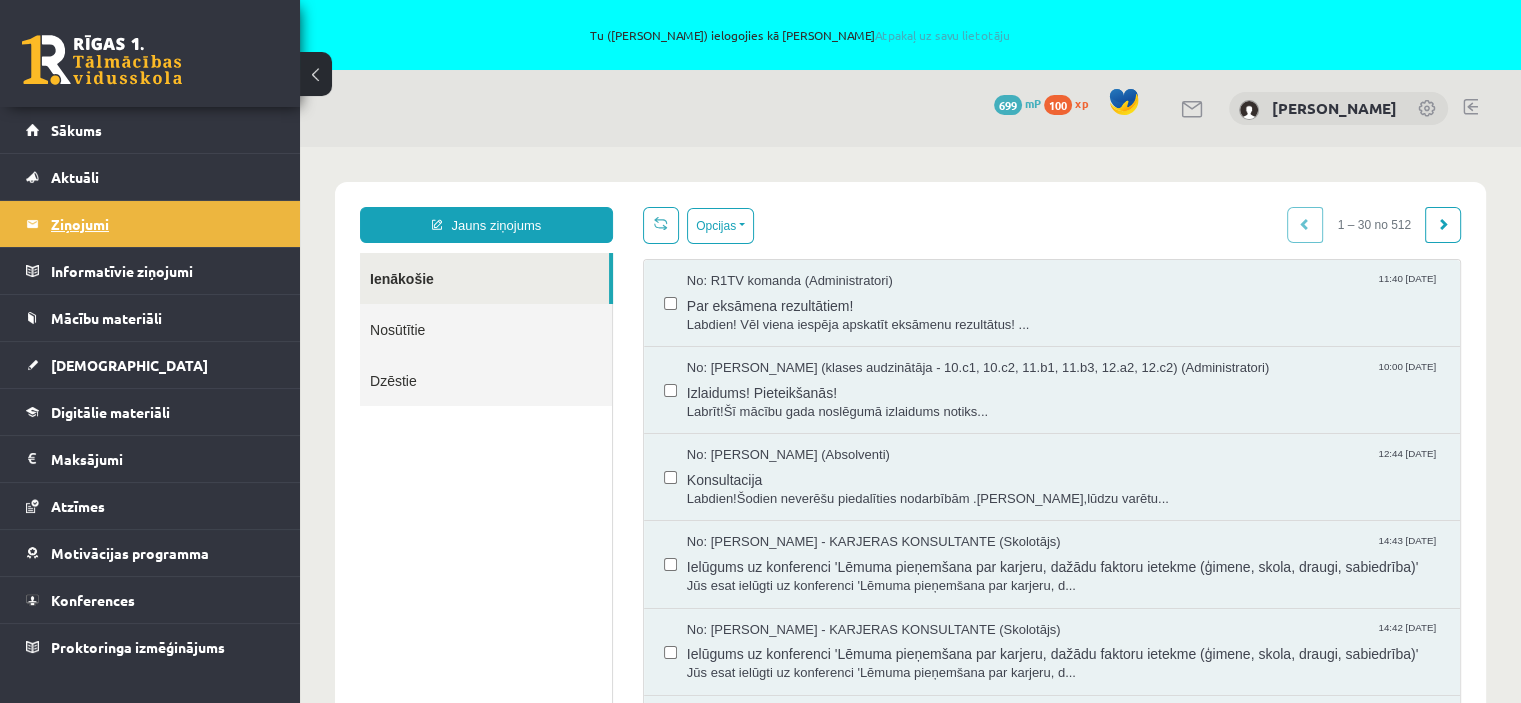 scroll, scrollTop: 0, scrollLeft: 0, axis: both 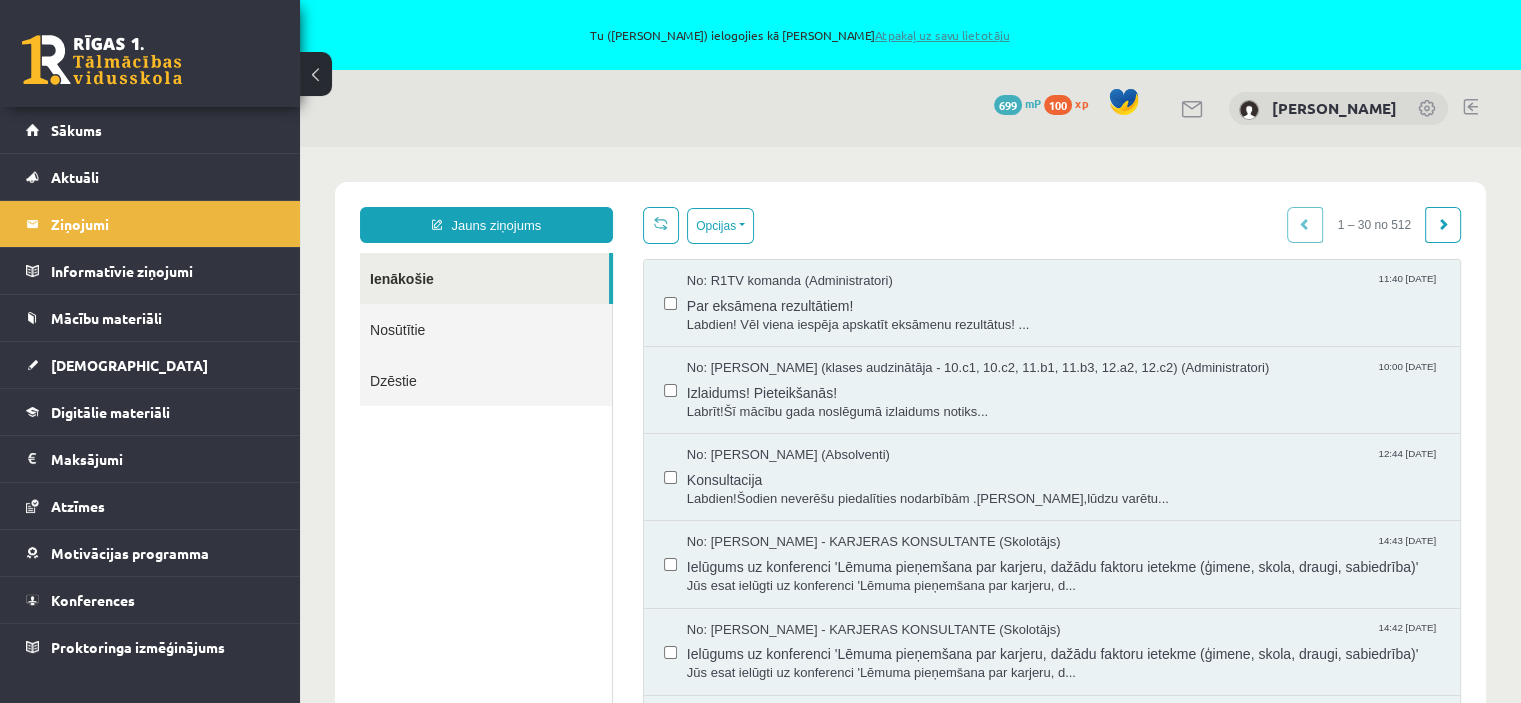 click on "Tu (Linda Ašmane) ielogojies kā Sandis  Ašmanis
Atpakaļ uz savu lietotāju" at bounding box center (760, 35) 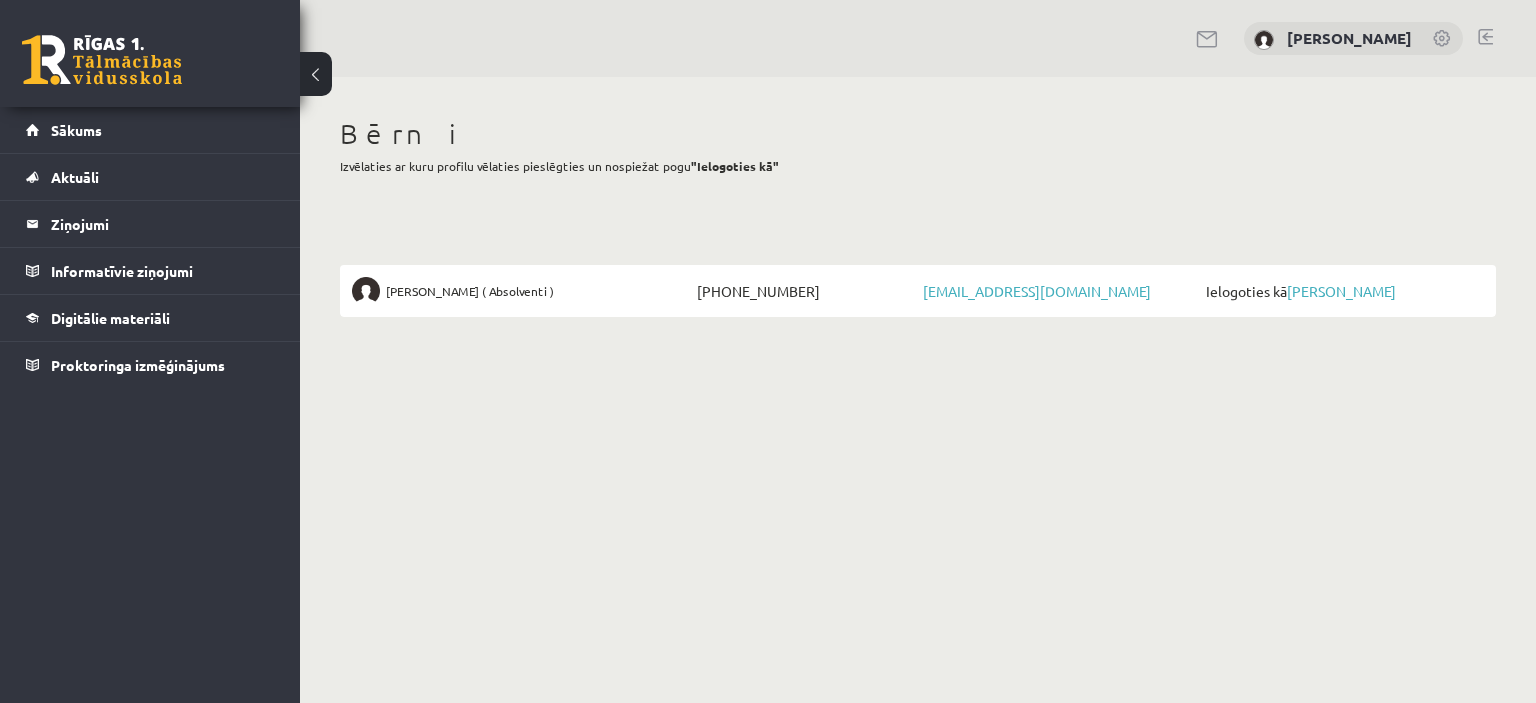 scroll, scrollTop: 0, scrollLeft: 0, axis: both 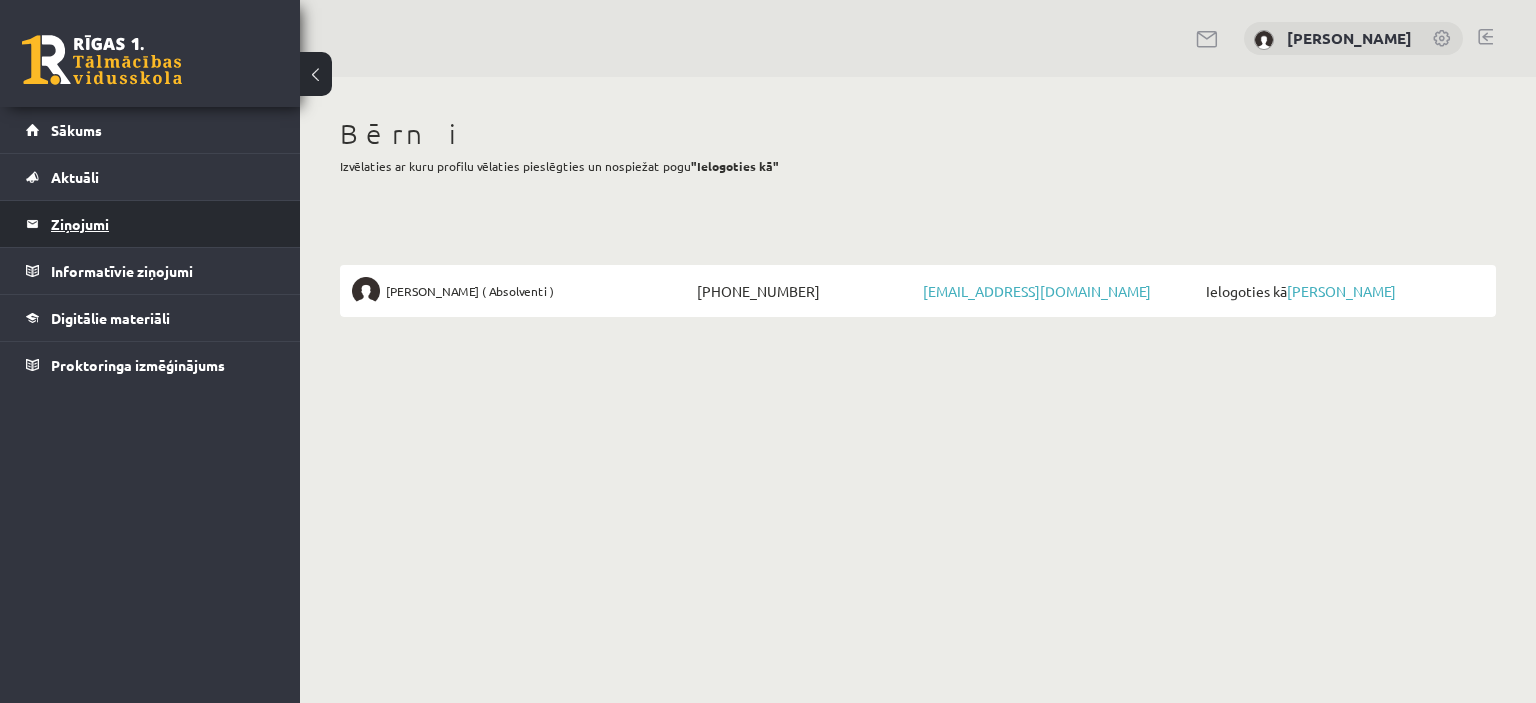 click on "Ziņojumi
0" at bounding box center (163, 224) 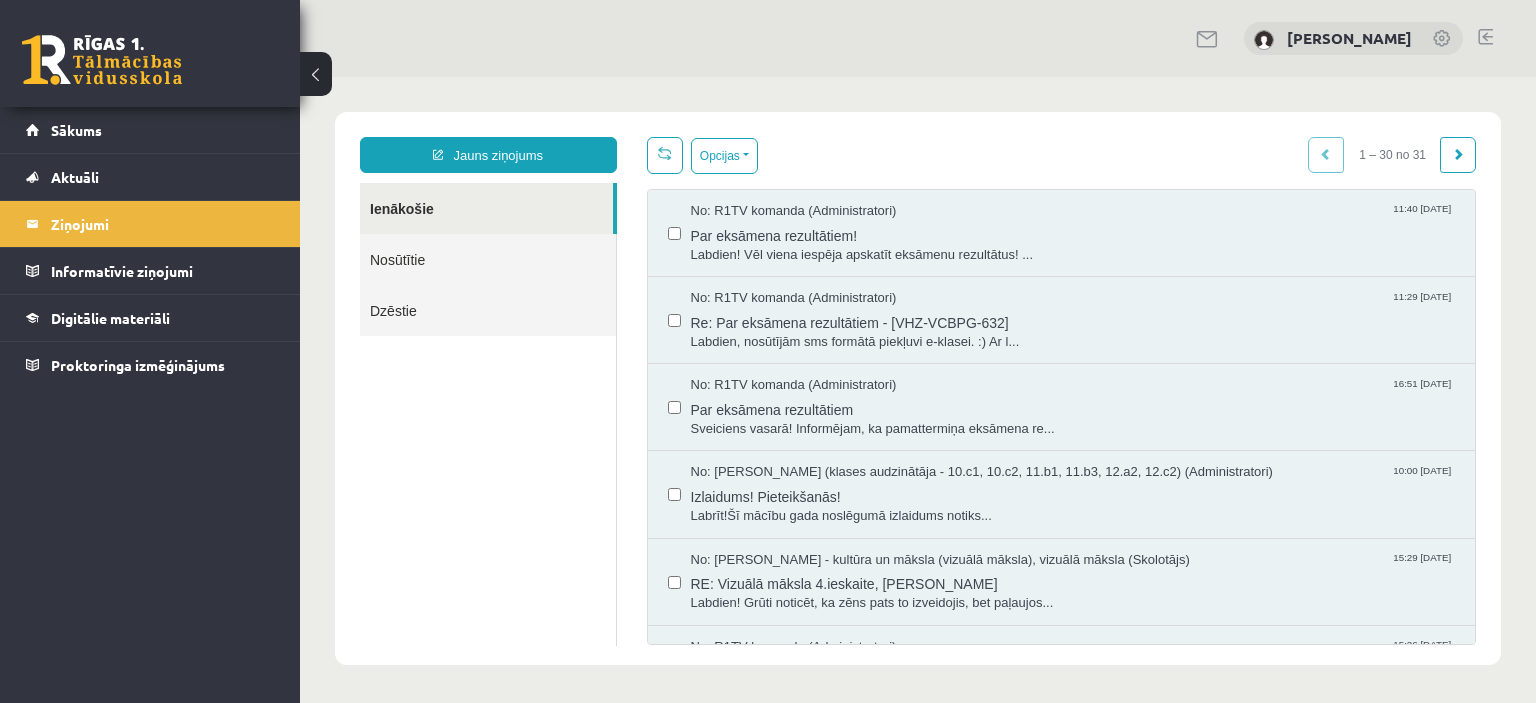 scroll, scrollTop: 0, scrollLeft: 0, axis: both 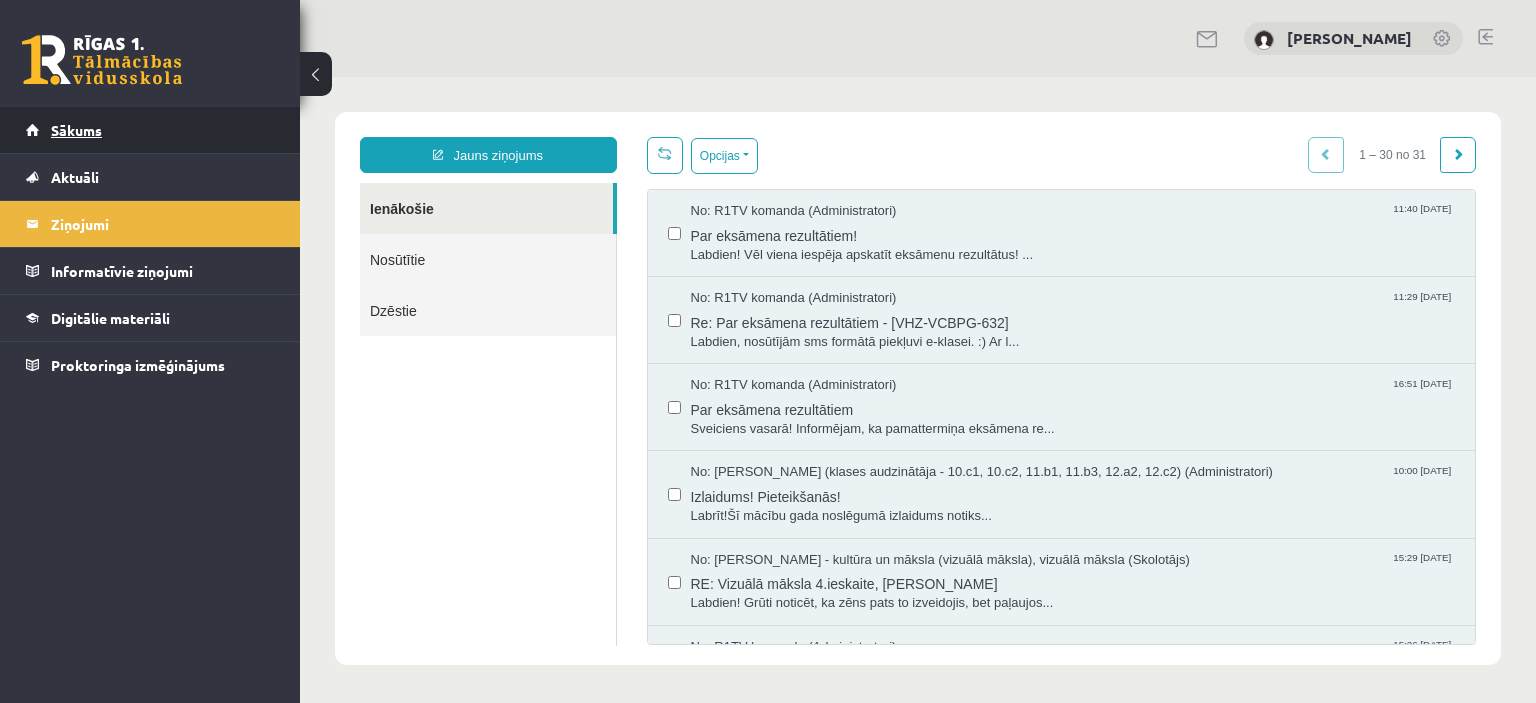 click on "Sākums" at bounding box center (76, 130) 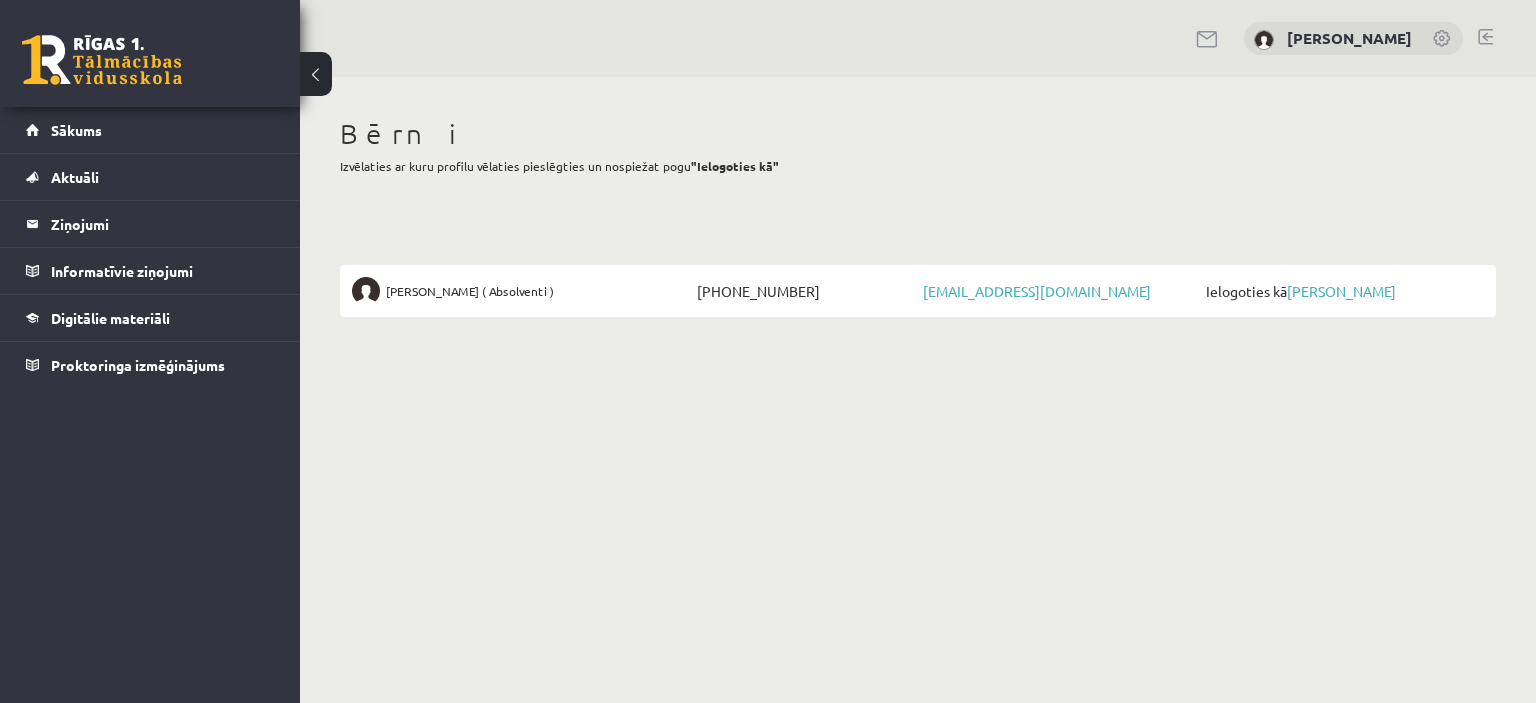 scroll, scrollTop: 0, scrollLeft: 0, axis: both 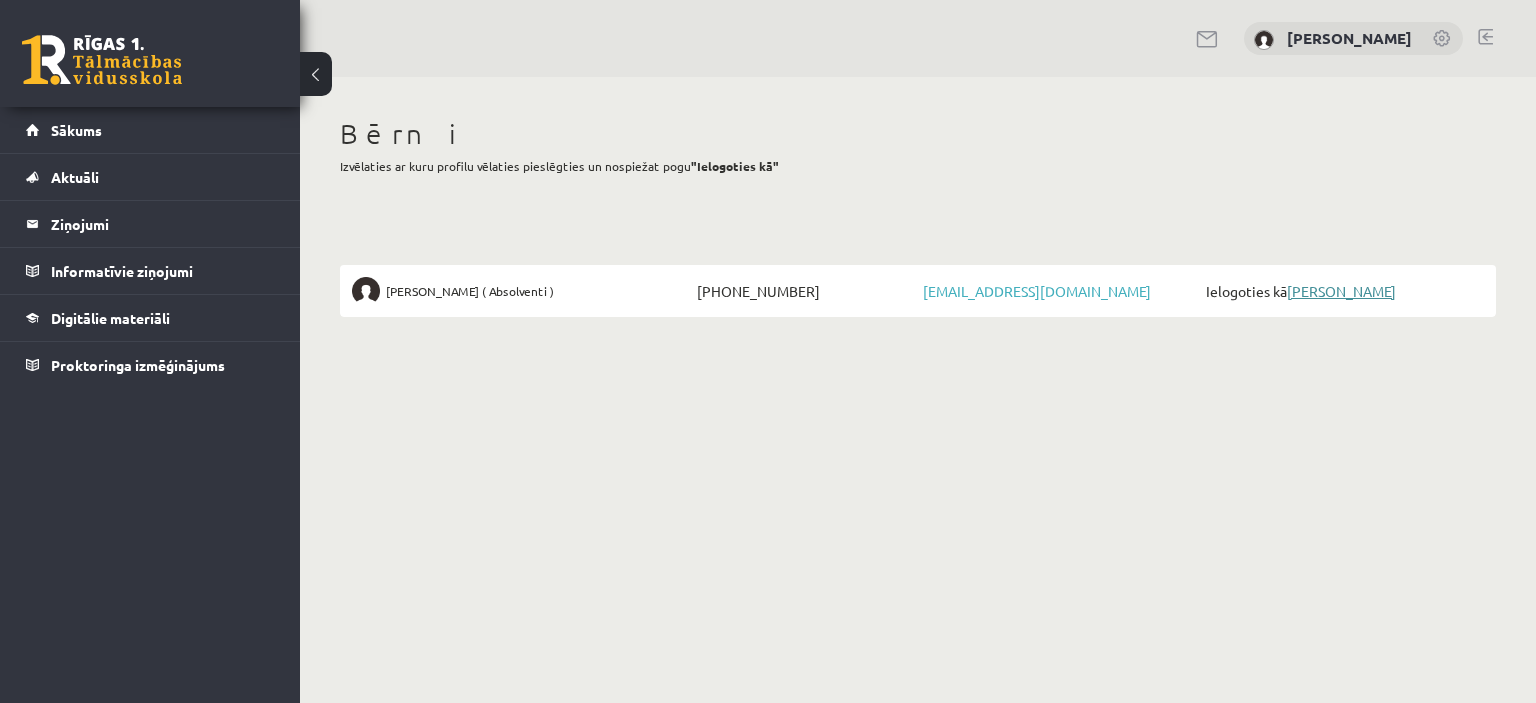 click on "[PERSON_NAME]" at bounding box center (1341, 291) 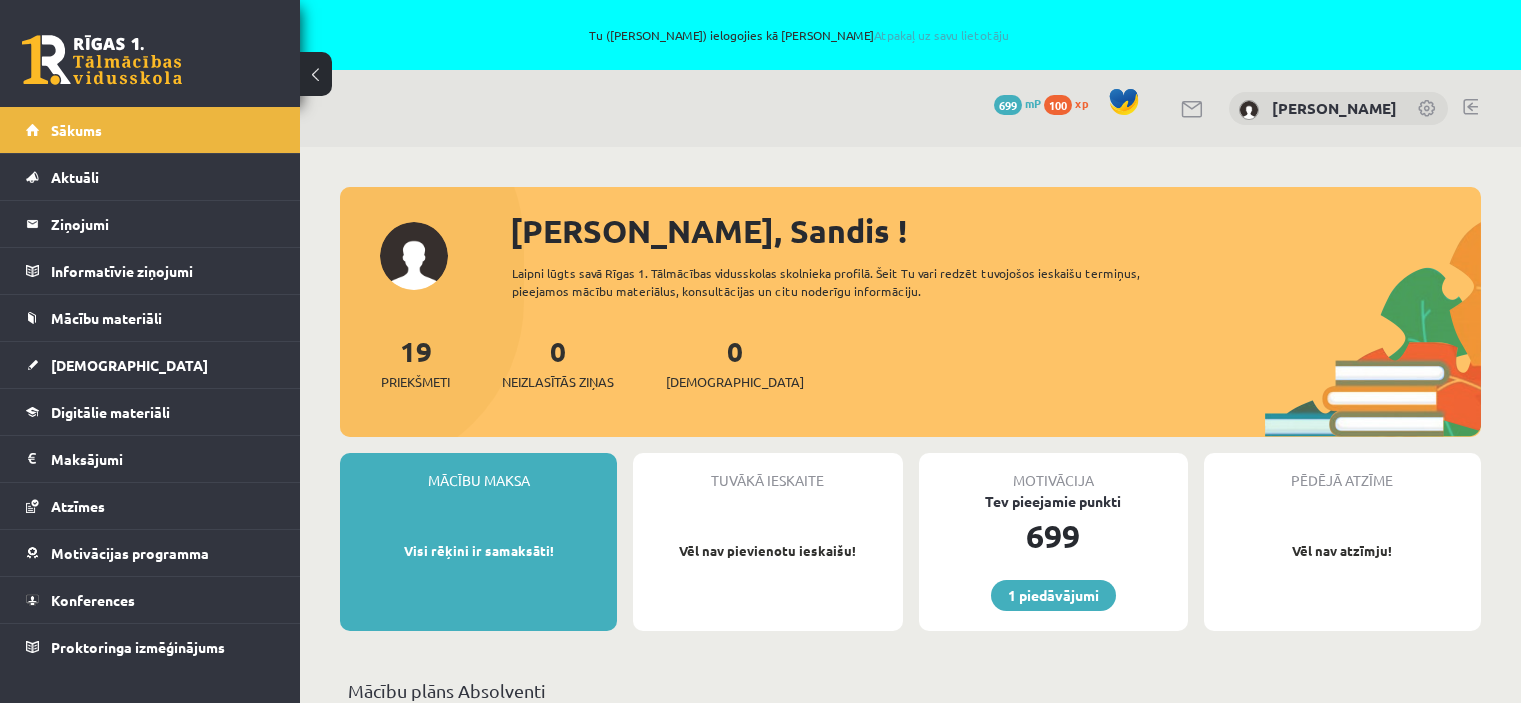 scroll, scrollTop: 0, scrollLeft: 0, axis: both 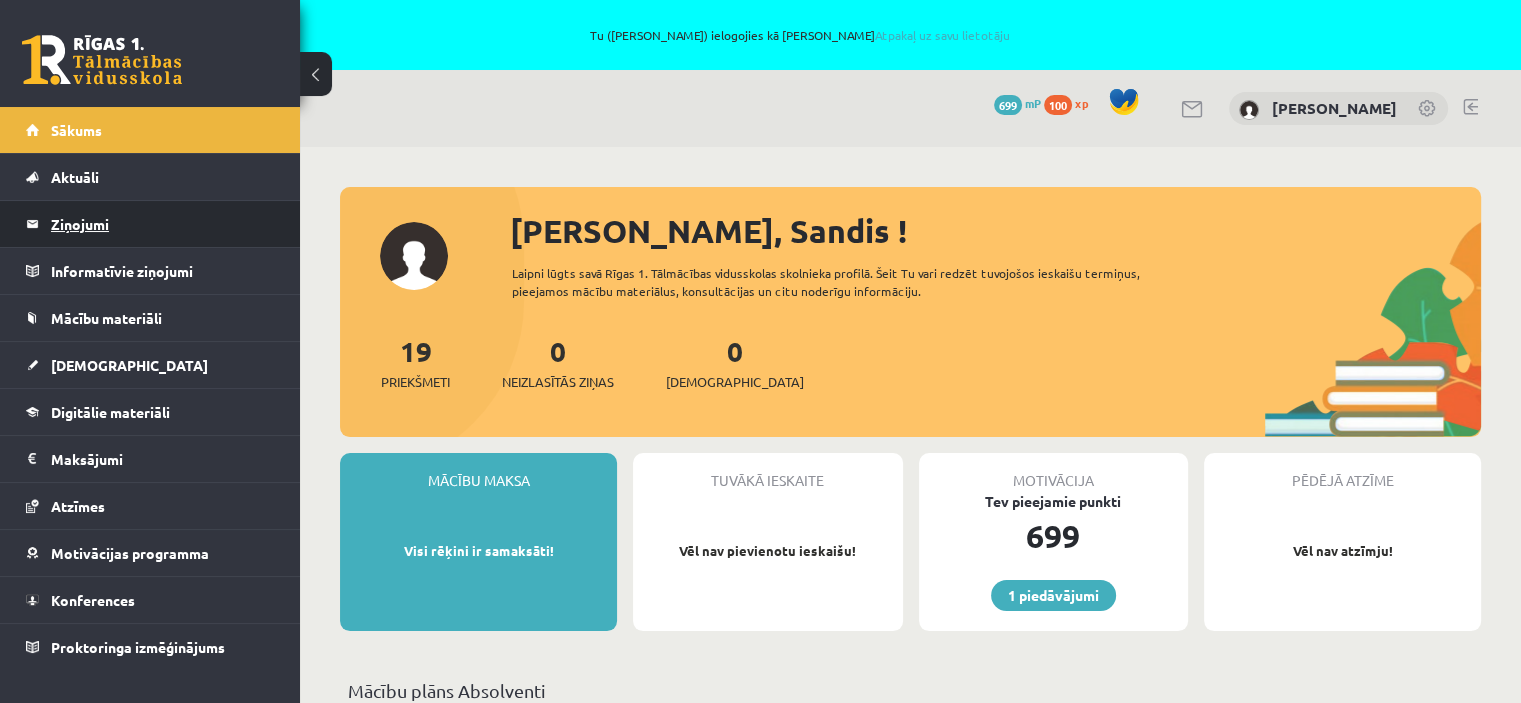 click on "Ziņojumi
0" at bounding box center (163, 224) 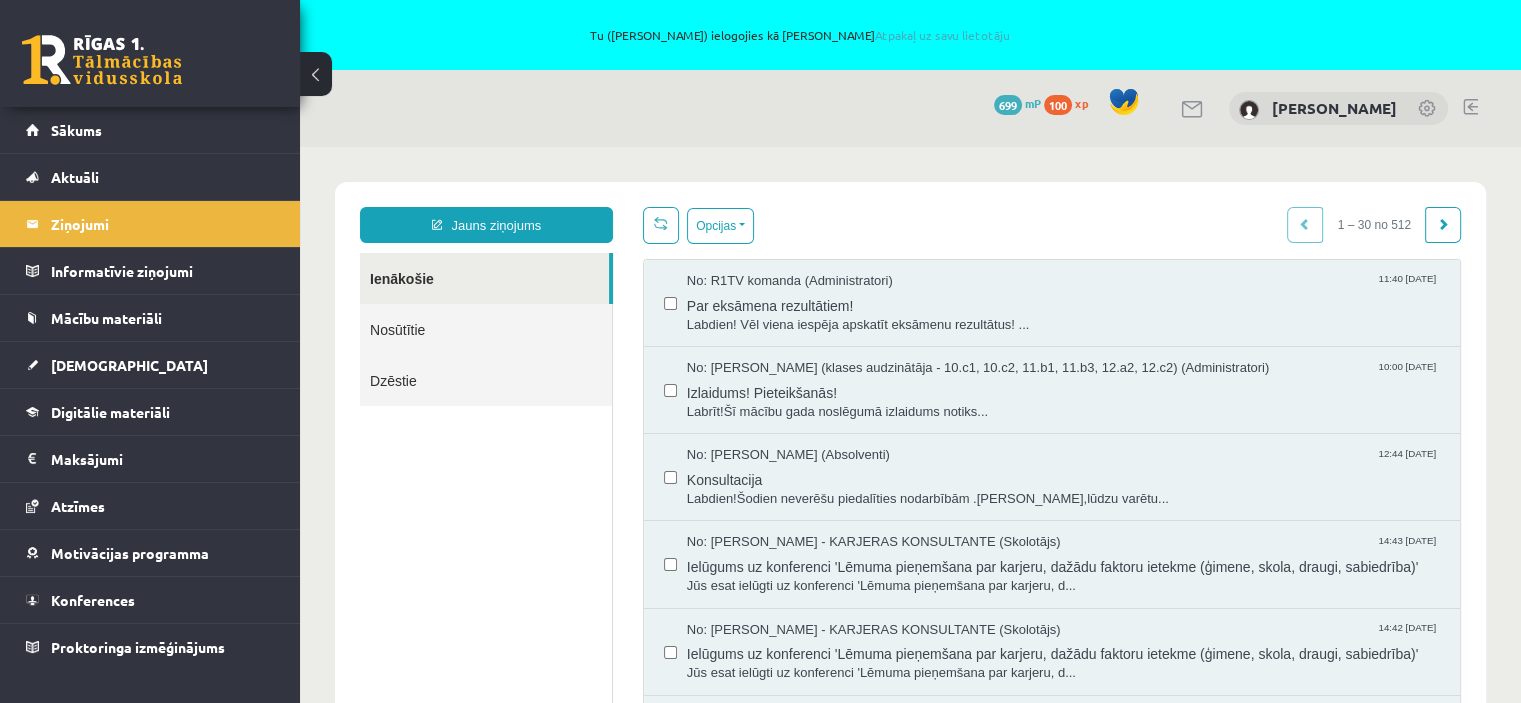 scroll, scrollTop: 0, scrollLeft: 0, axis: both 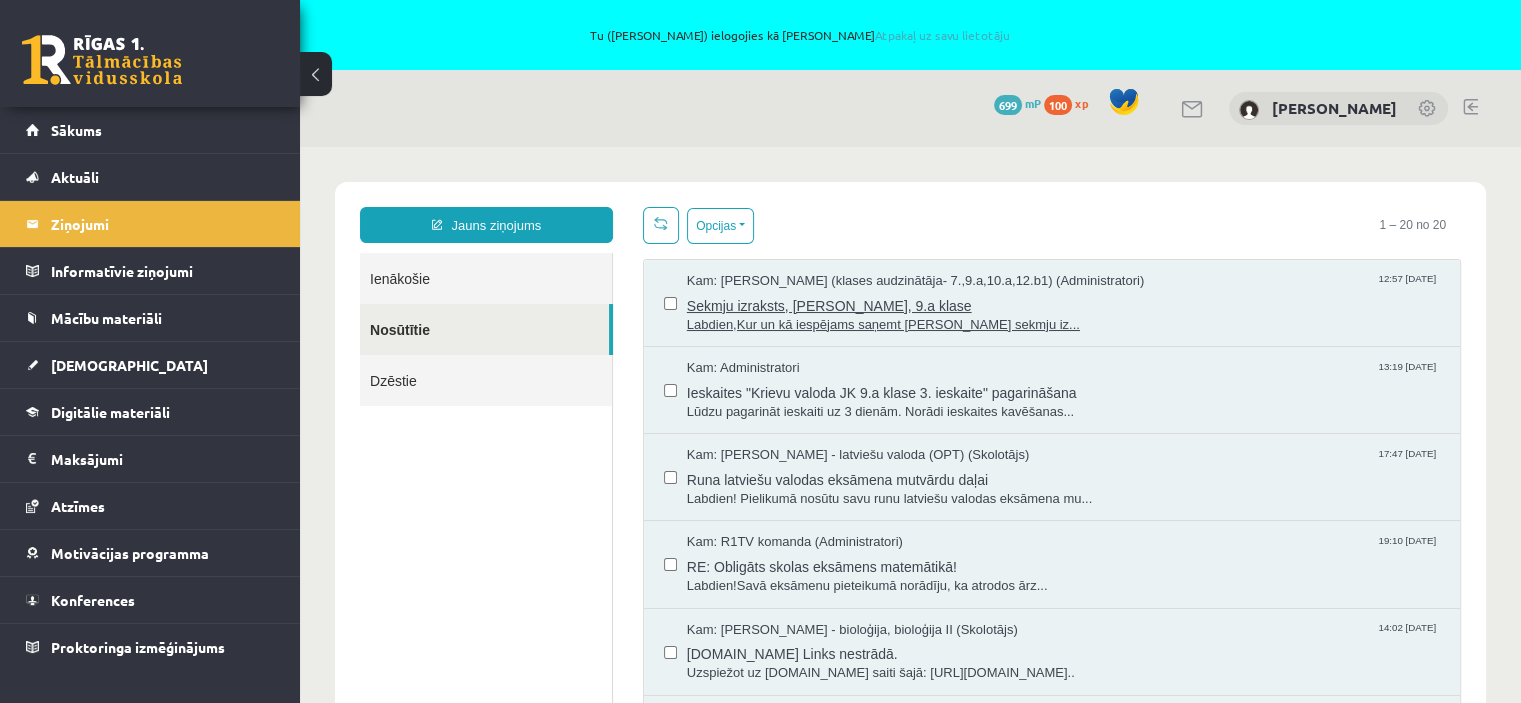 click on "Labdien,Kur un kā iespējams saņemt Sanda Ašmaņa sekmju iz..." at bounding box center [1063, 325] 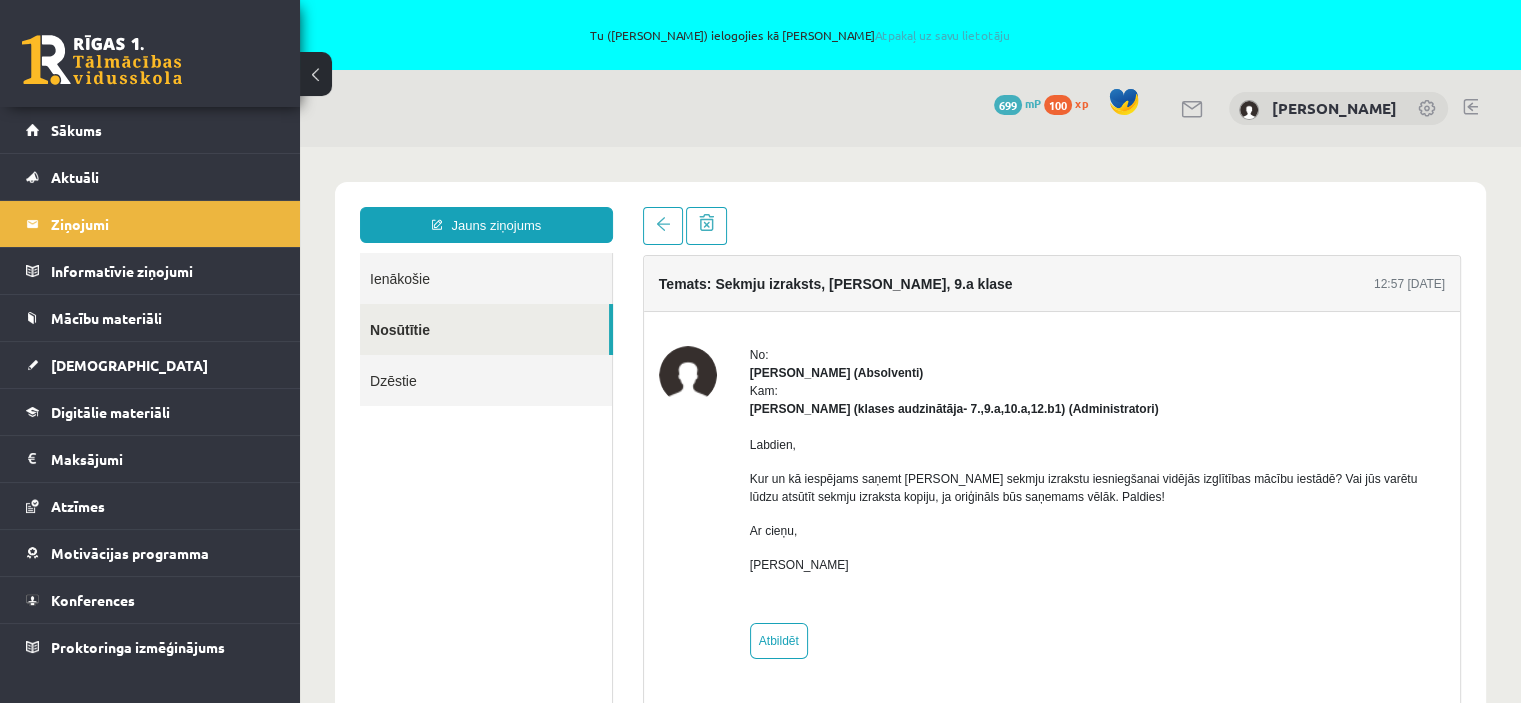 scroll, scrollTop: 0, scrollLeft: 0, axis: both 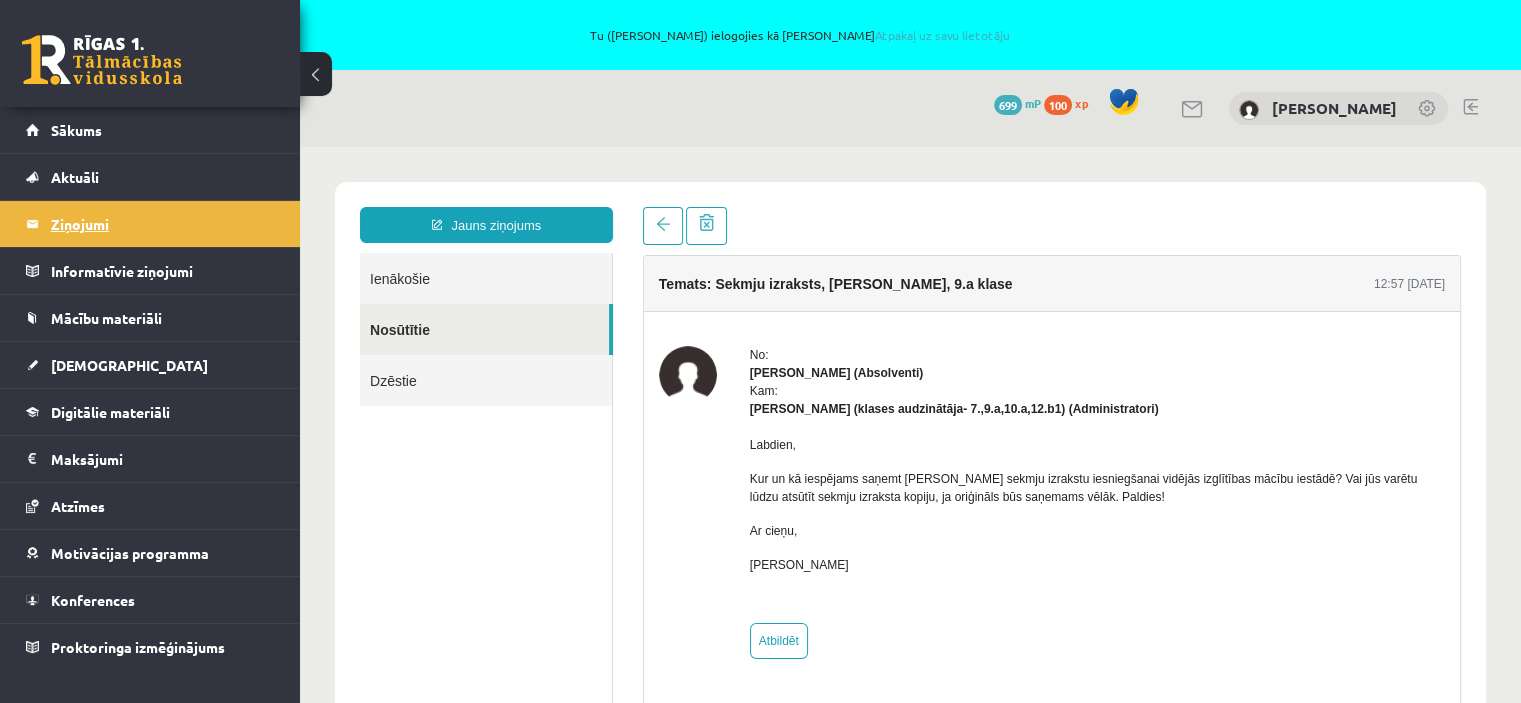 click on "Ziņojumi
0" at bounding box center (163, 224) 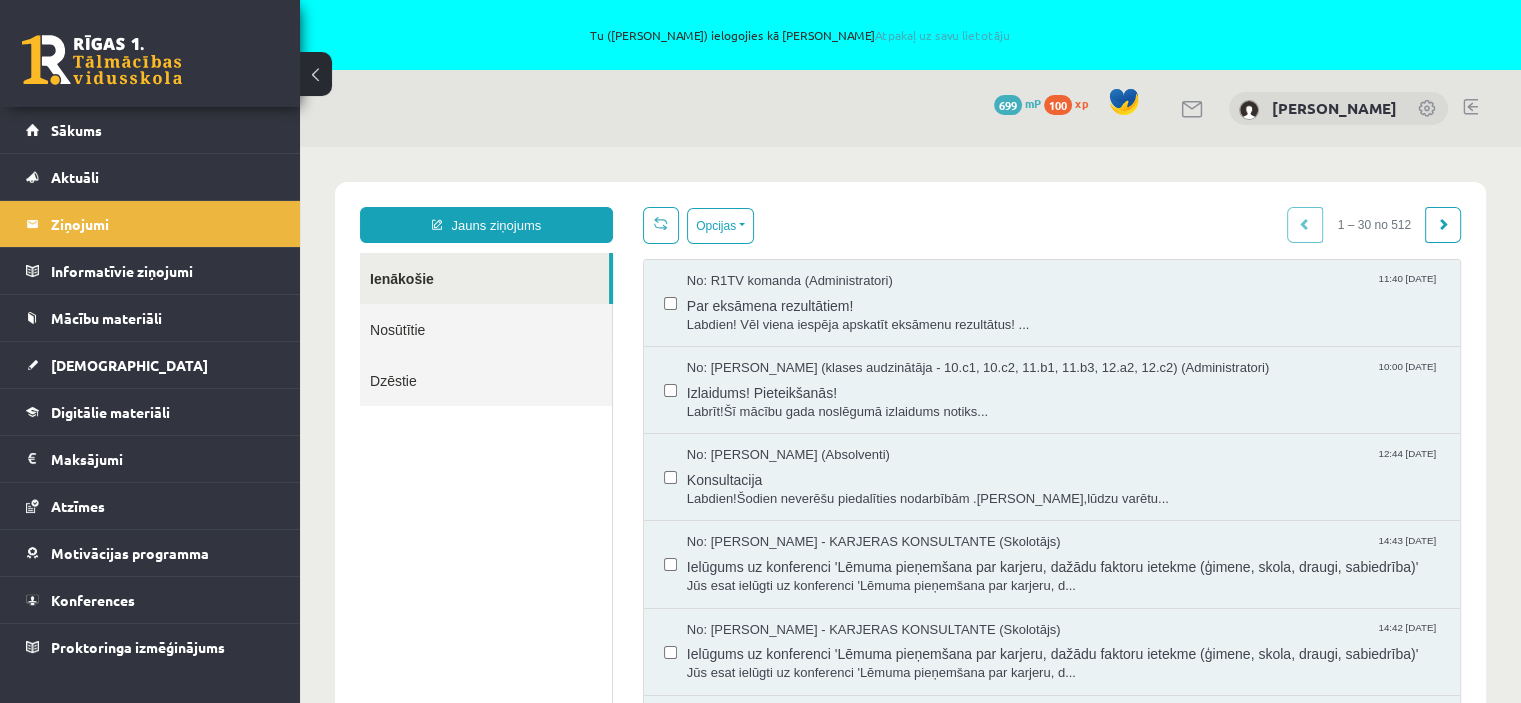 scroll, scrollTop: 0, scrollLeft: 0, axis: both 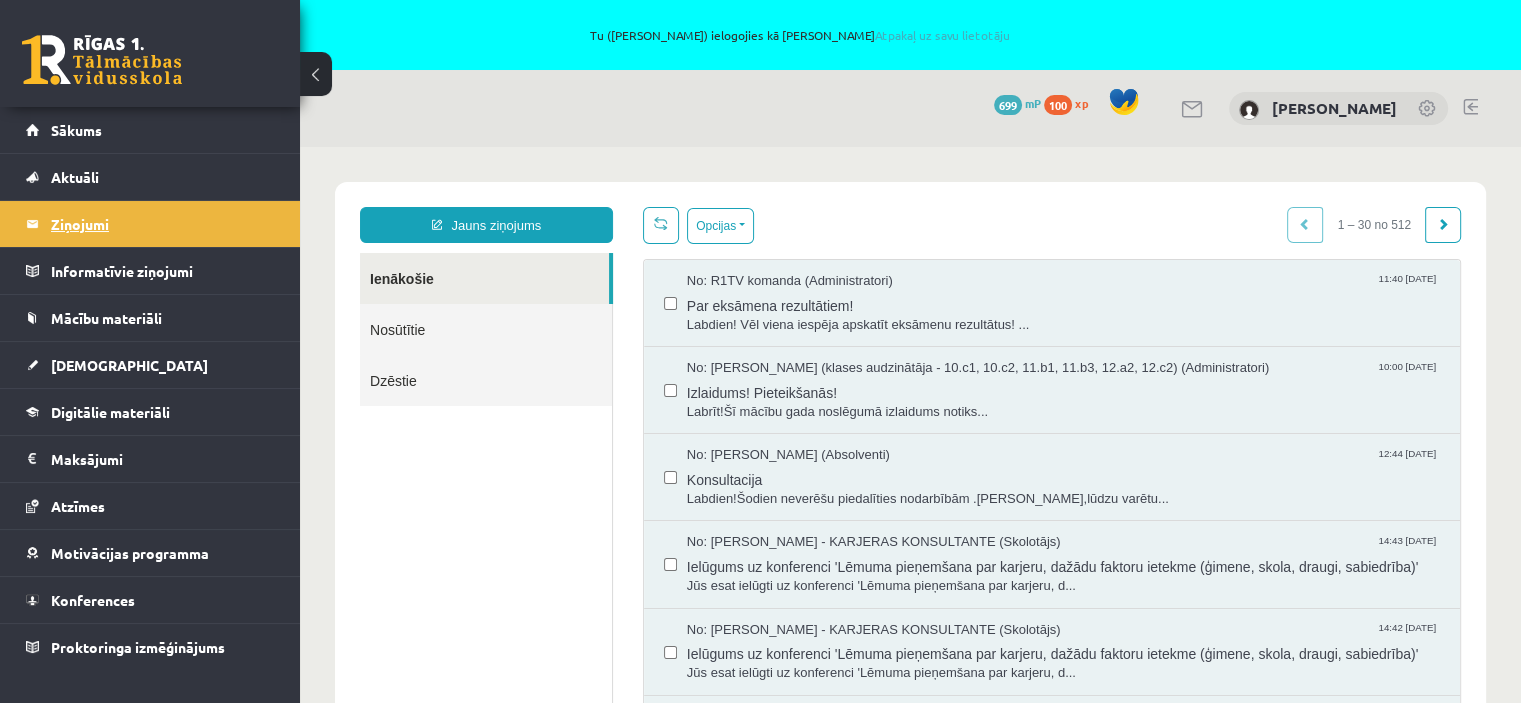 click on "Ziņojumi
0" at bounding box center (163, 224) 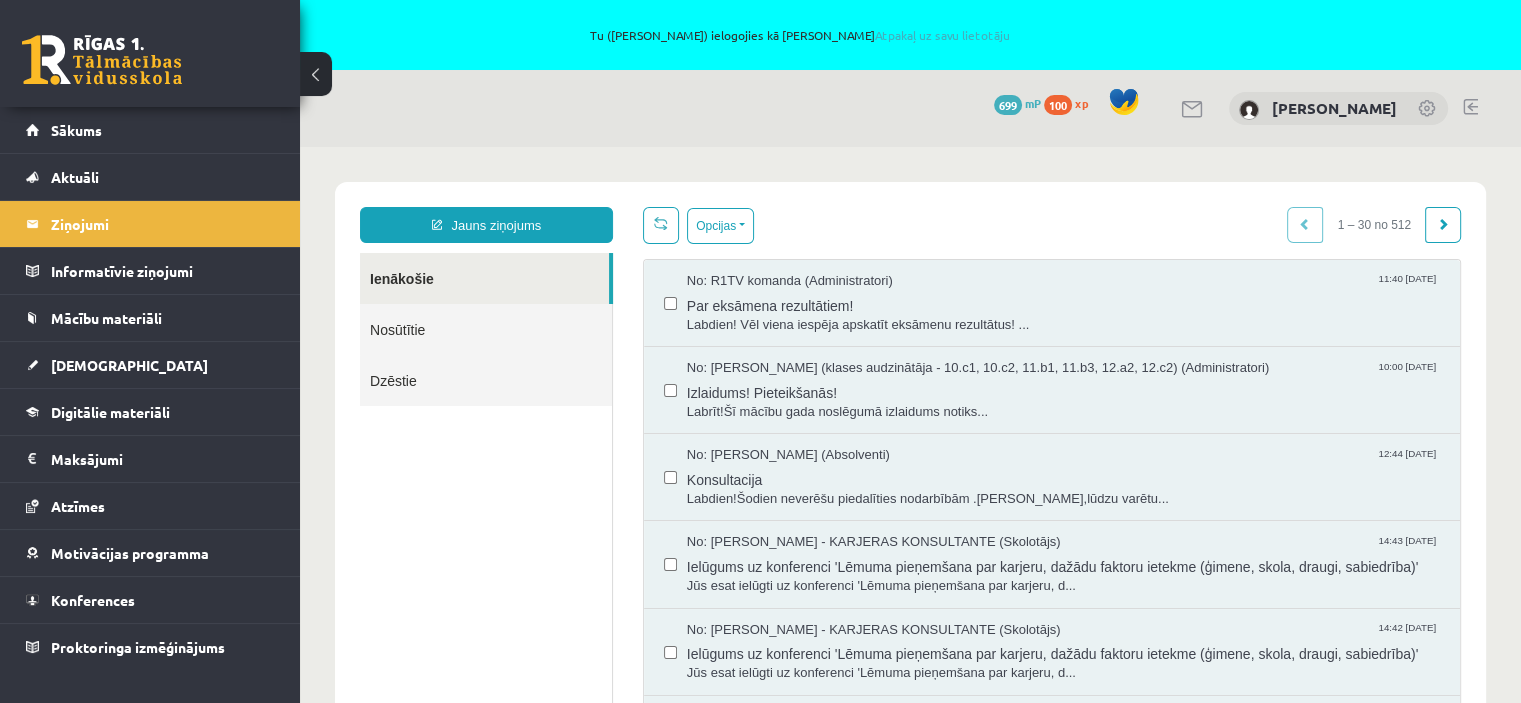 scroll, scrollTop: 0, scrollLeft: 0, axis: both 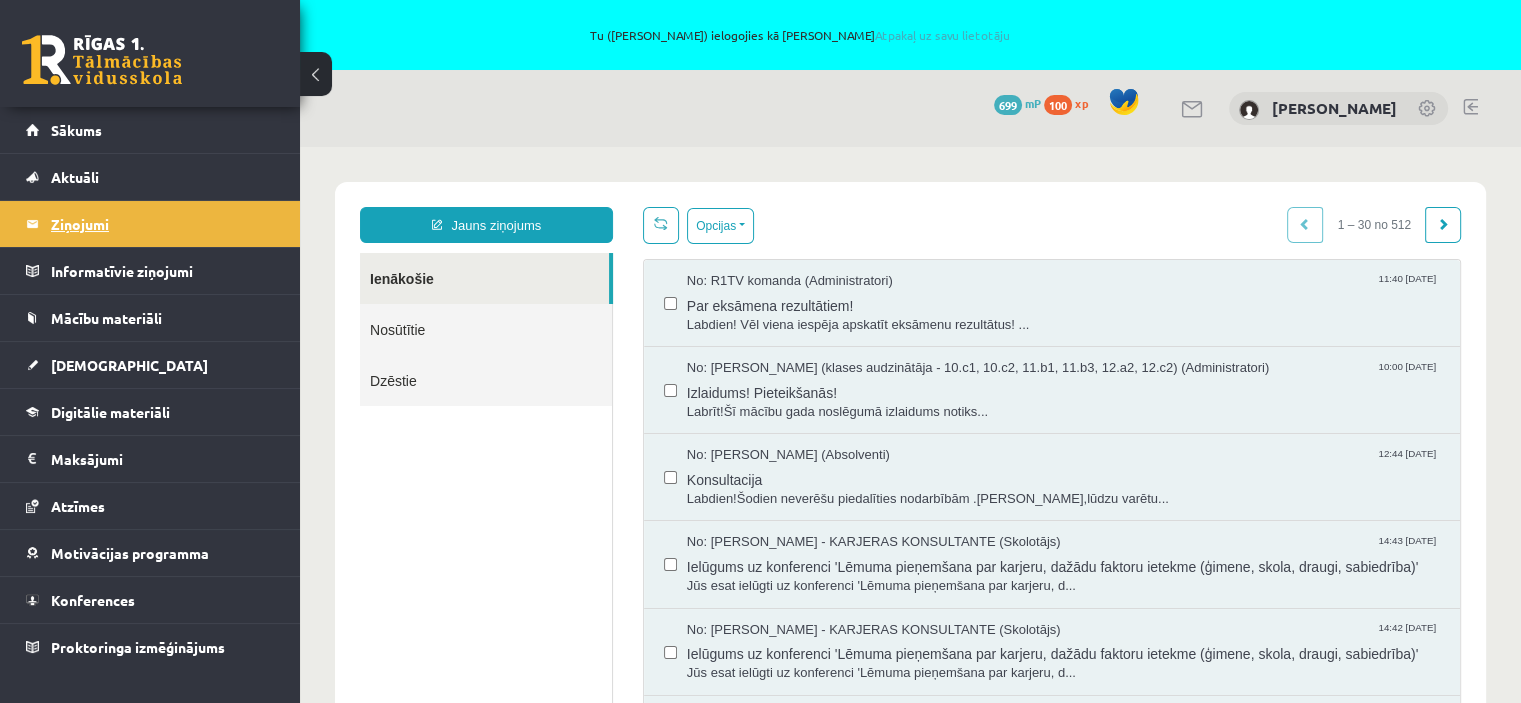click on "Ziņojumi
0" at bounding box center [163, 224] 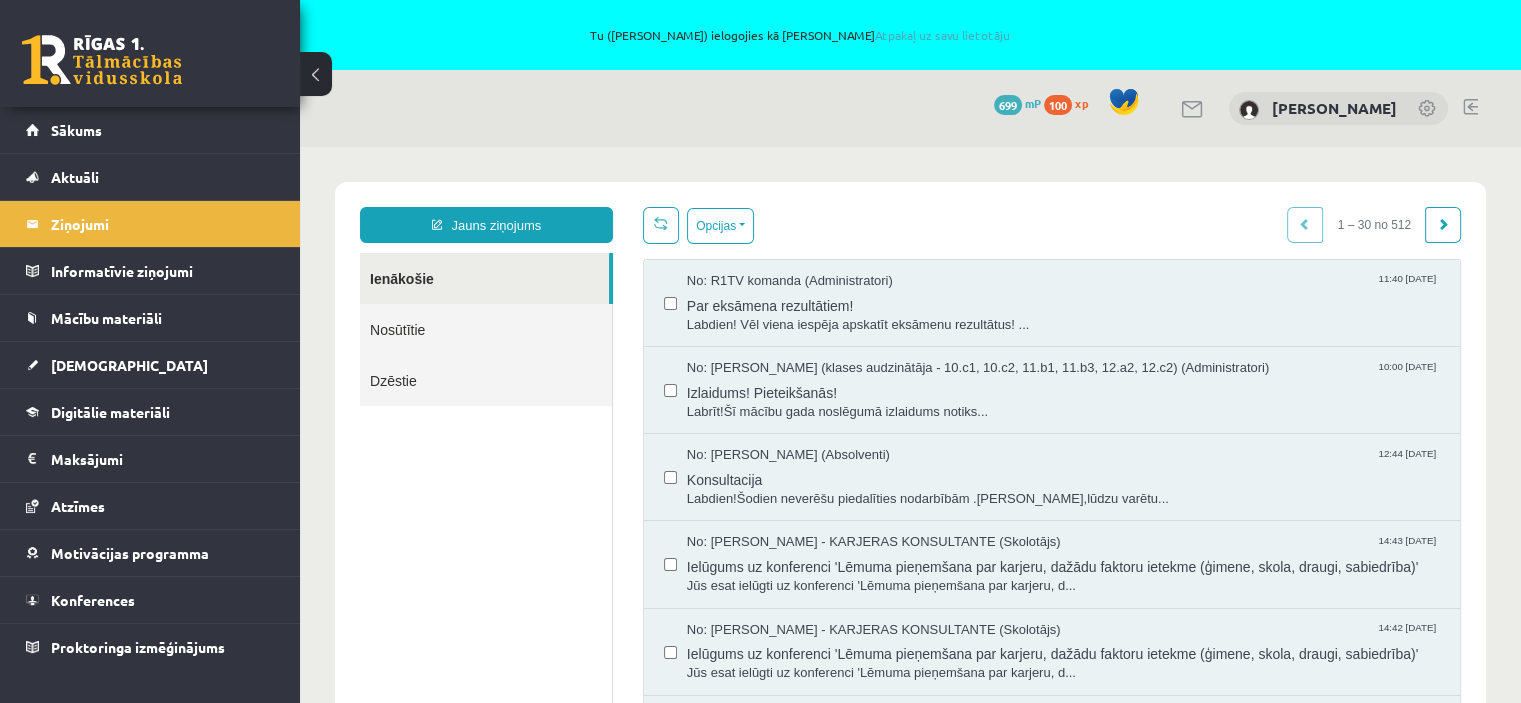 scroll, scrollTop: 0, scrollLeft: 0, axis: both 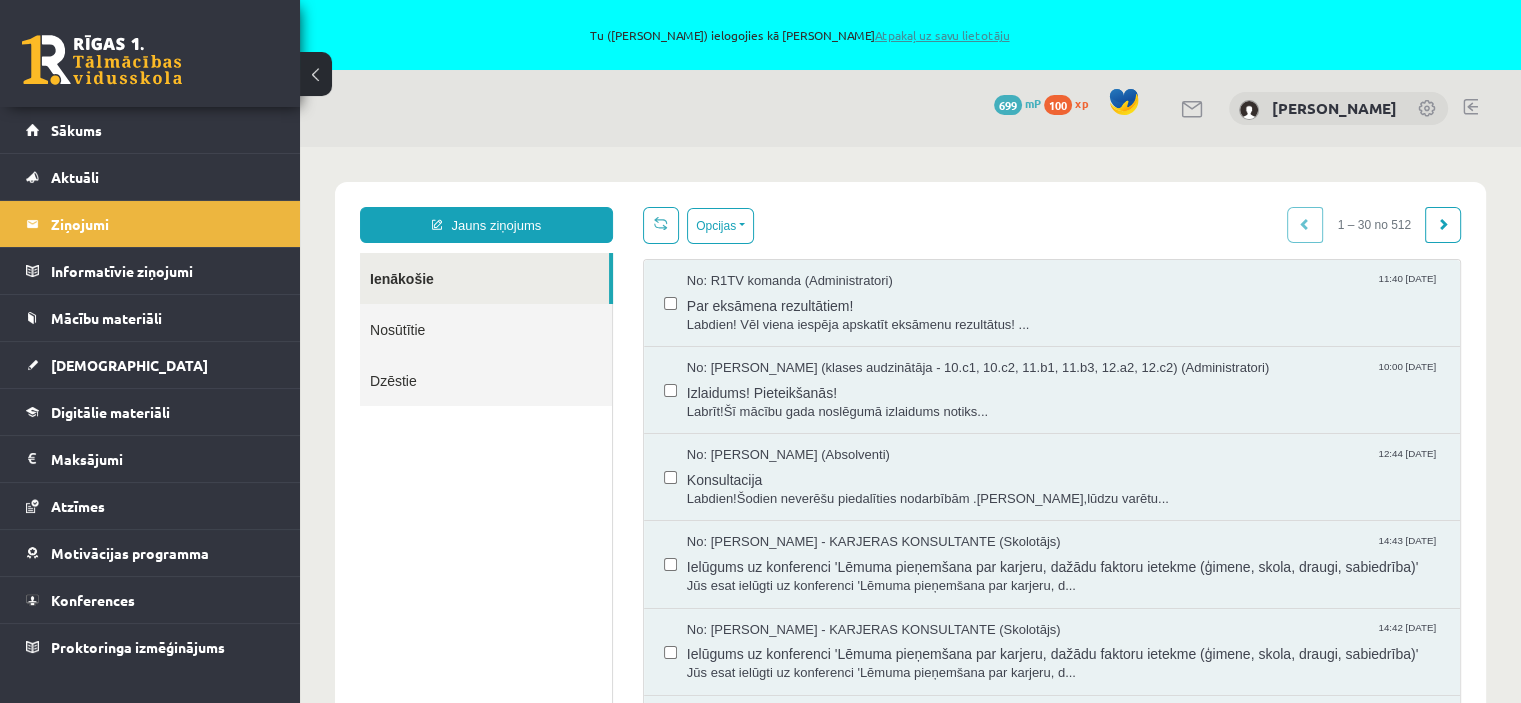 click on "Atpakaļ uz savu lietotāju" at bounding box center (941, 35) 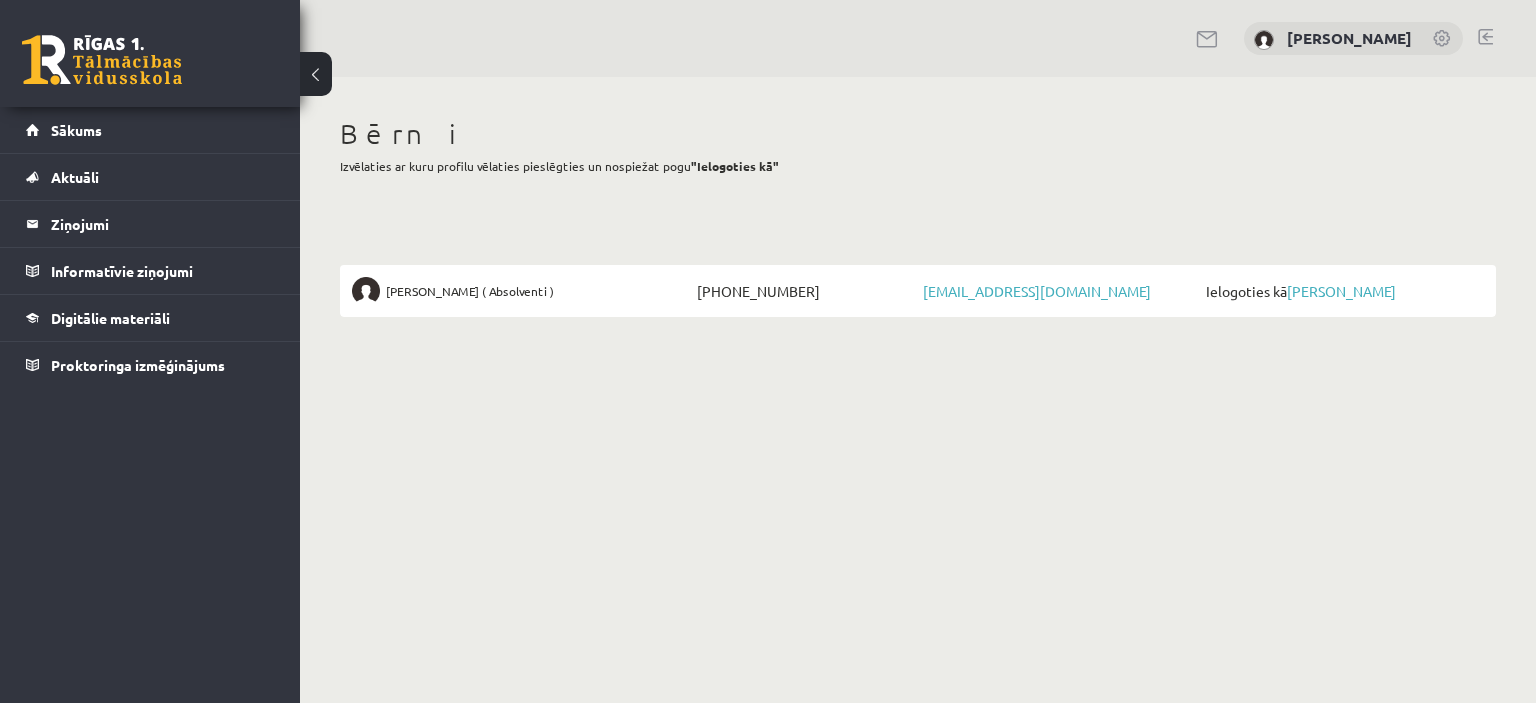scroll, scrollTop: 0, scrollLeft: 0, axis: both 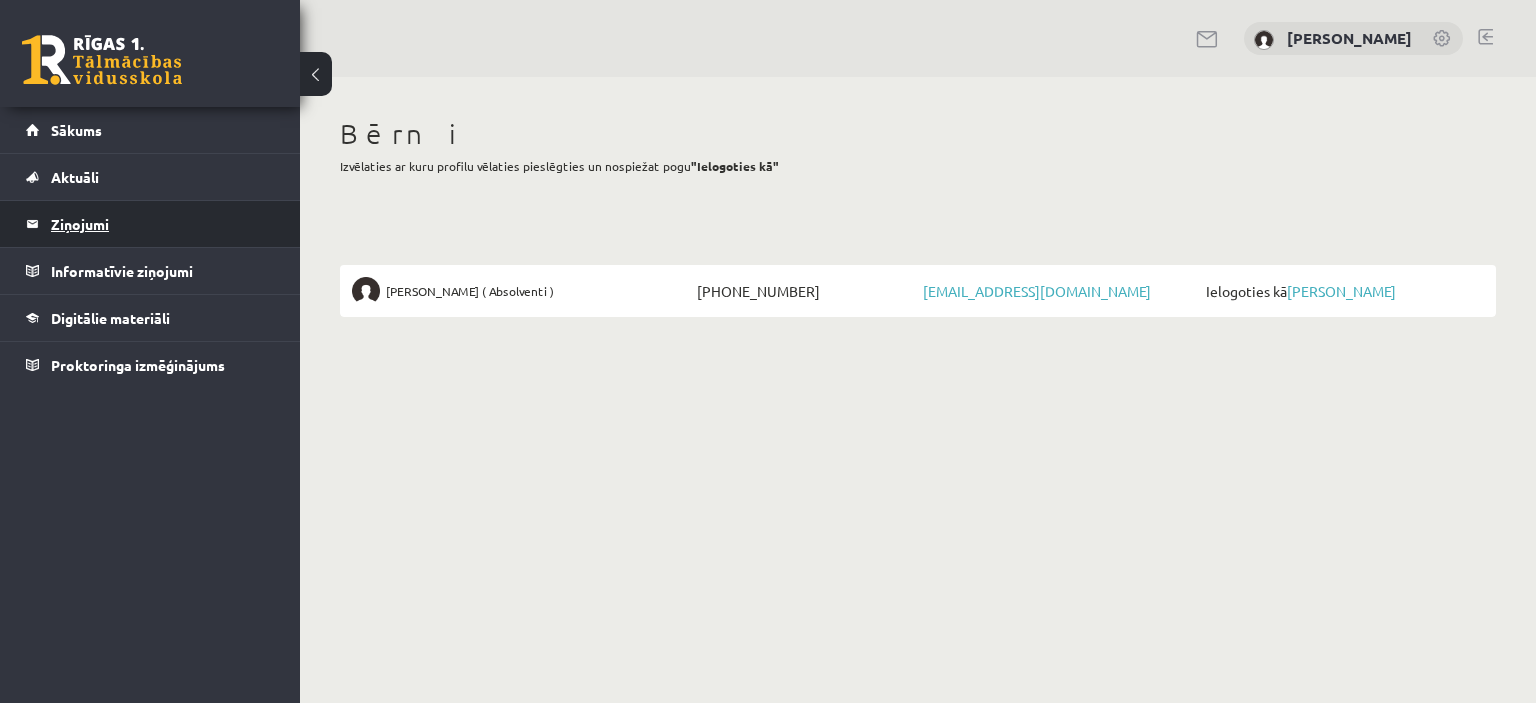 click on "Ziņojumi
0" at bounding box center (163, 224) 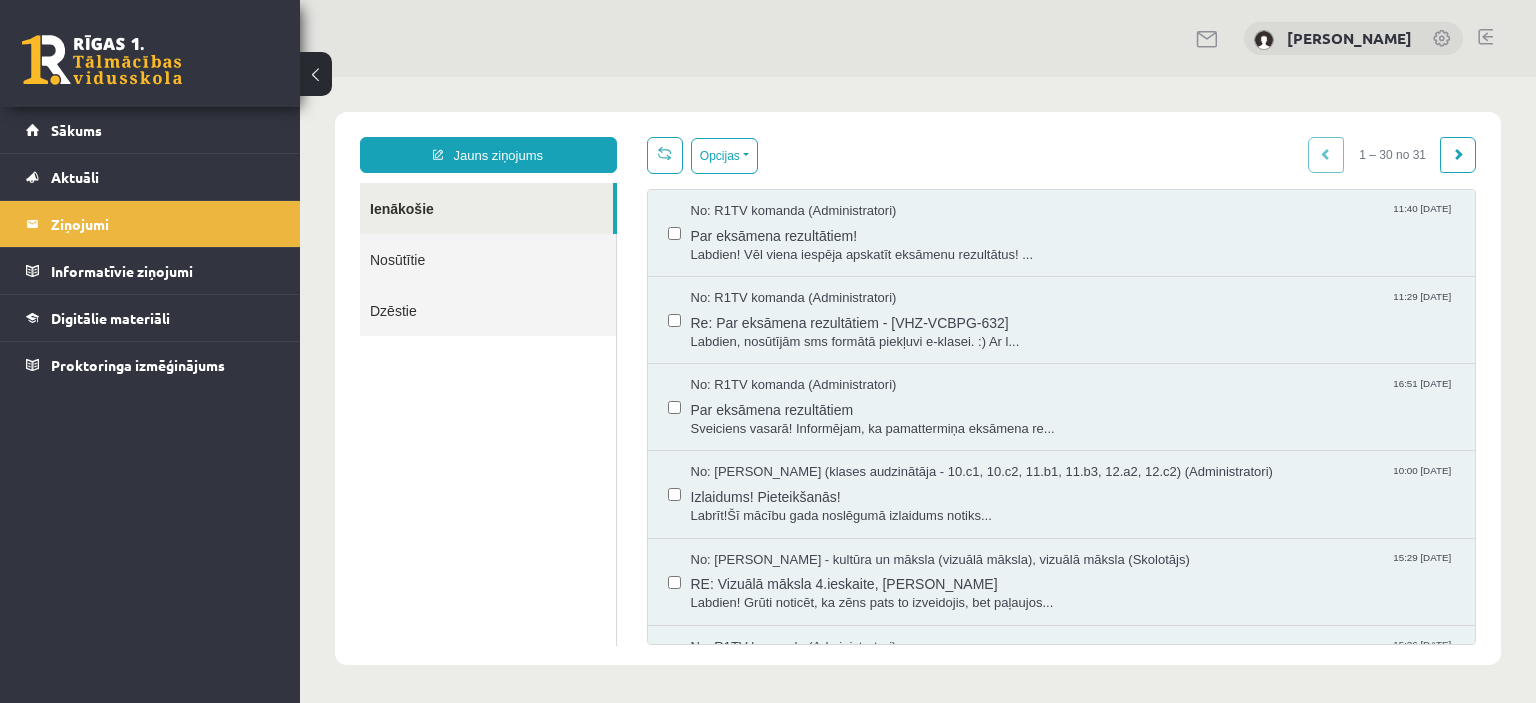 scroll, scrollTop: 0, scrollLeft: 0, axis: both 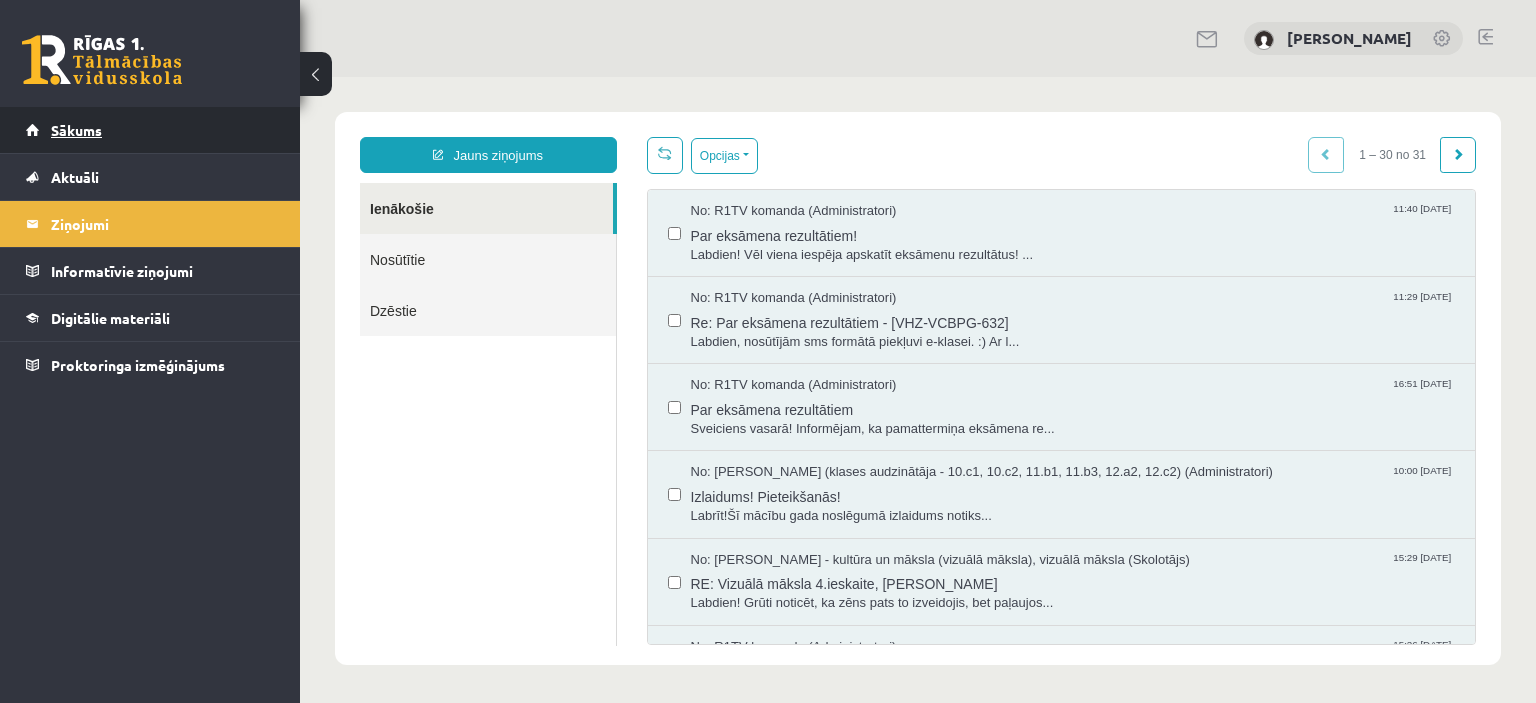 click on "Sākums" at bounding box center (76, 130) 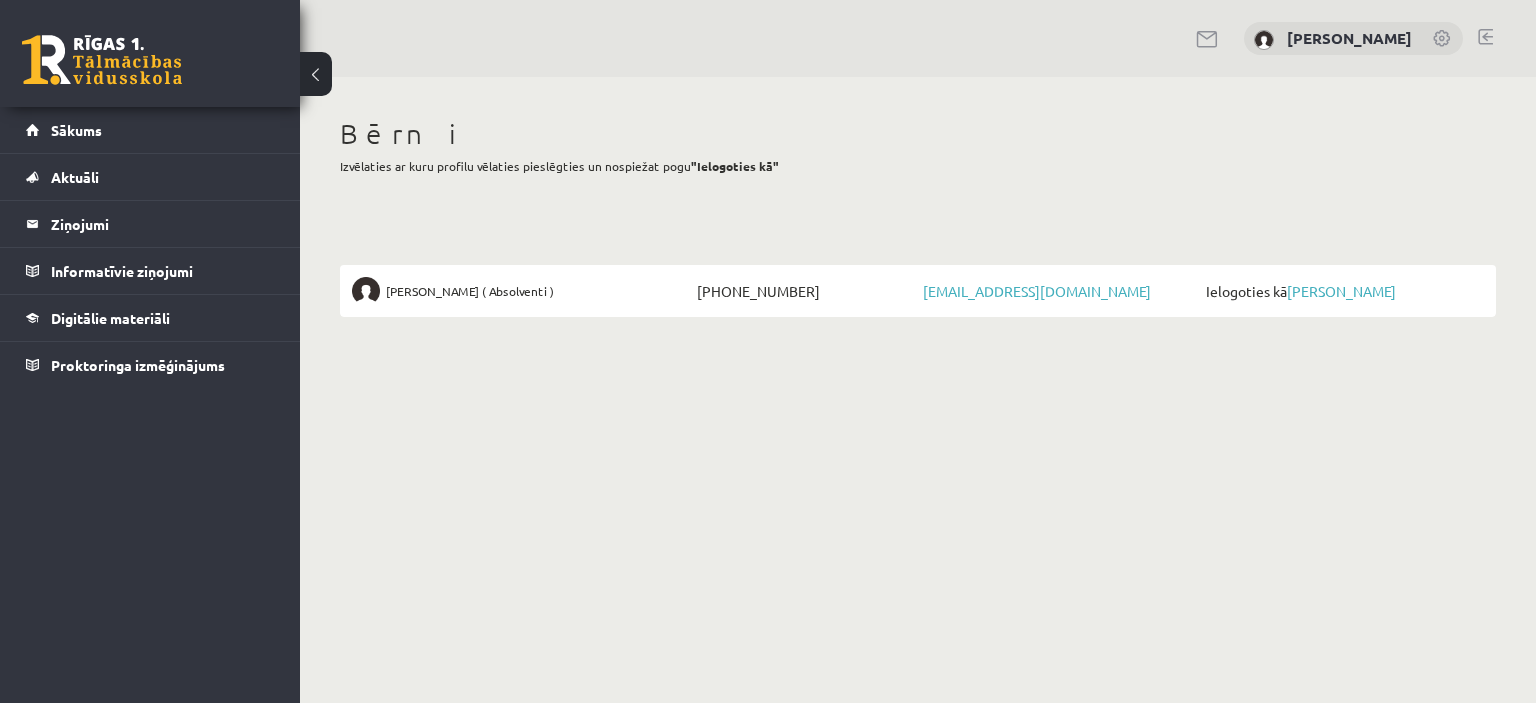 scroll, scrollTop: 0, scrollLeft: 0, axis: both 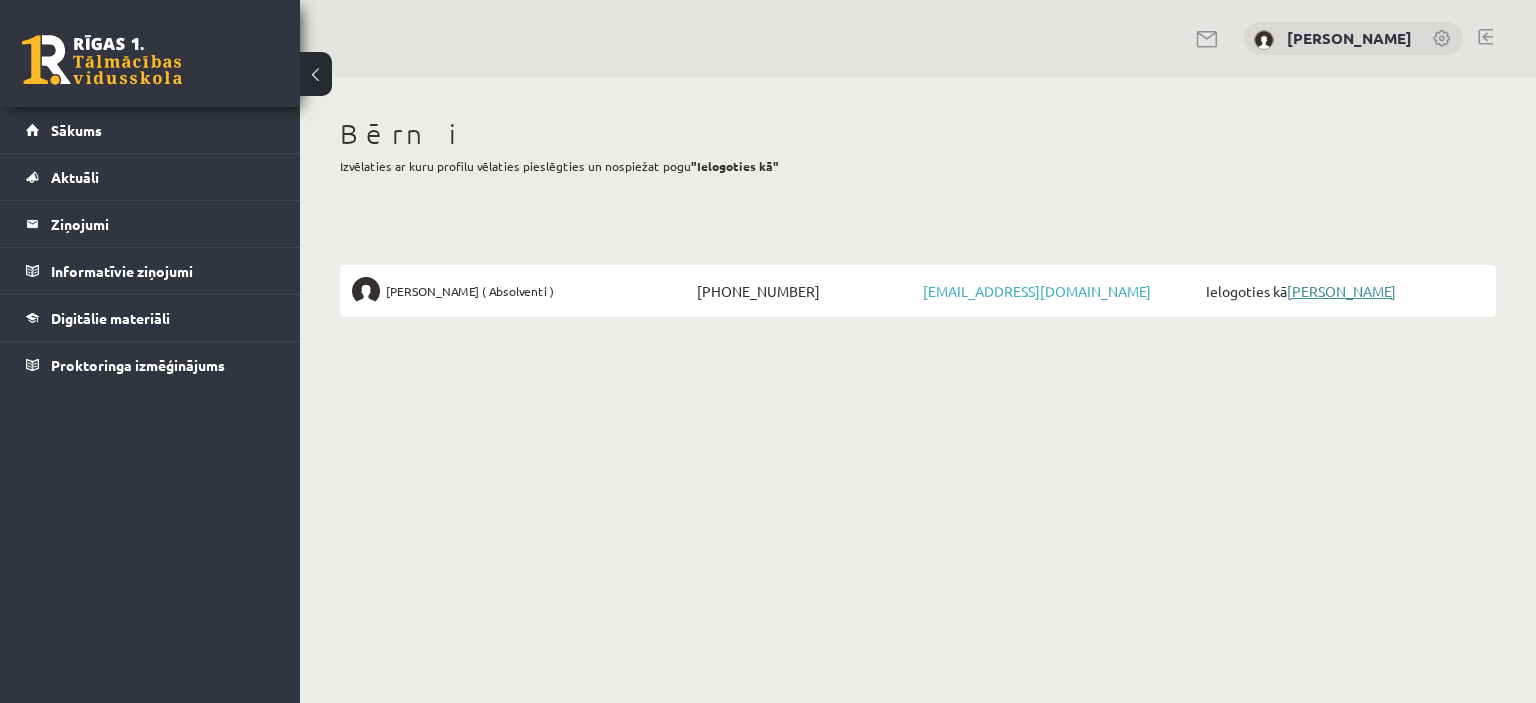 click on "[PERSON_NAME]" at bounding box center (1341, 291) 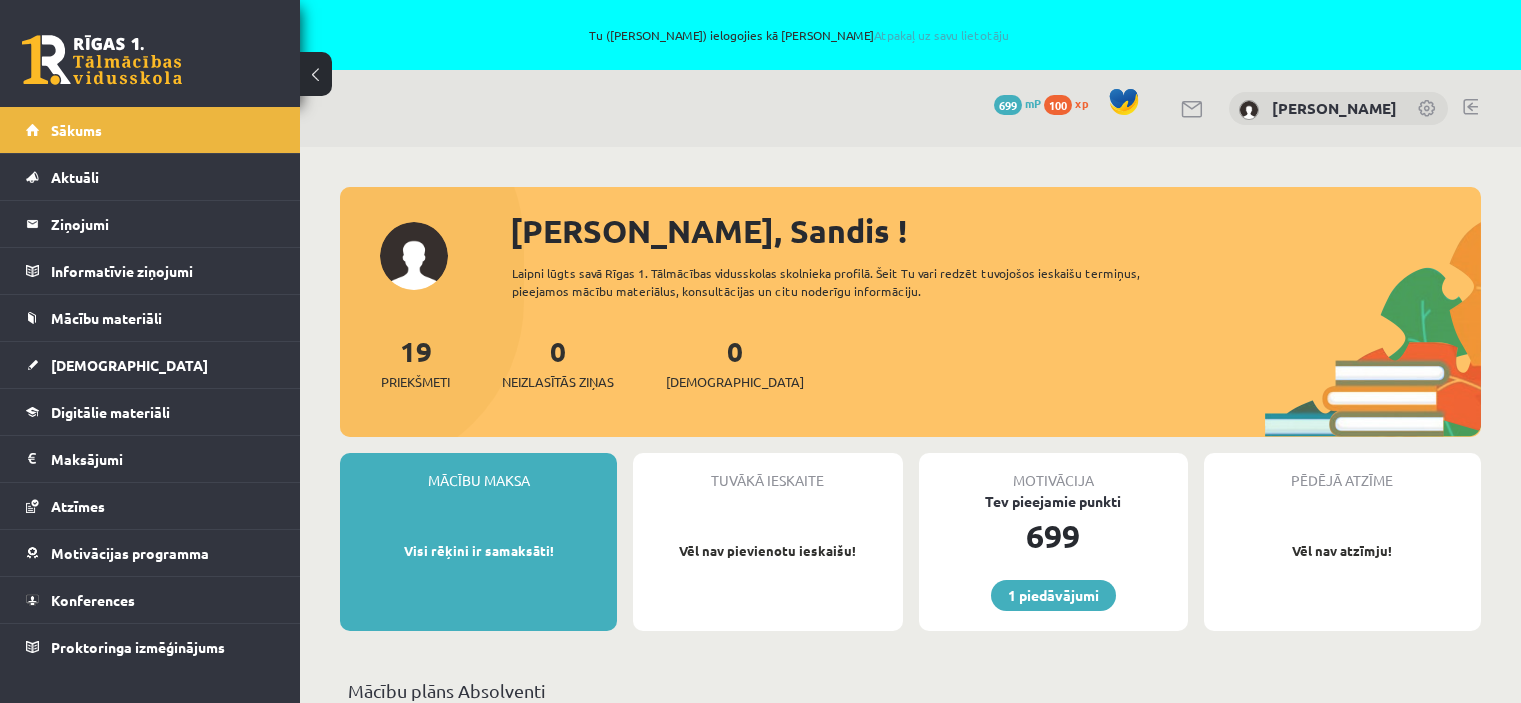 scroll, scrollTop: 0, scrollLeft: 0, axis: both 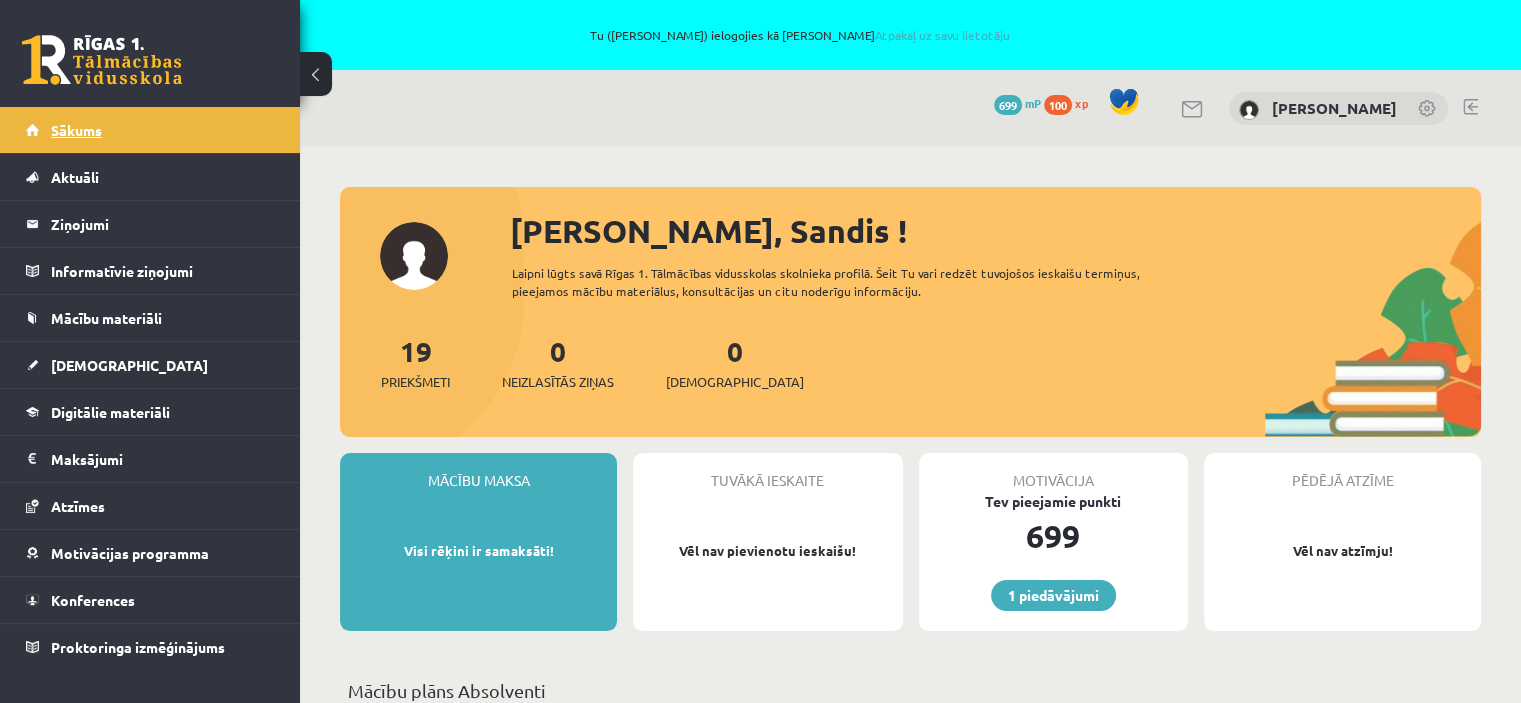 click on "Sākums" at bounding box center [76, 130] 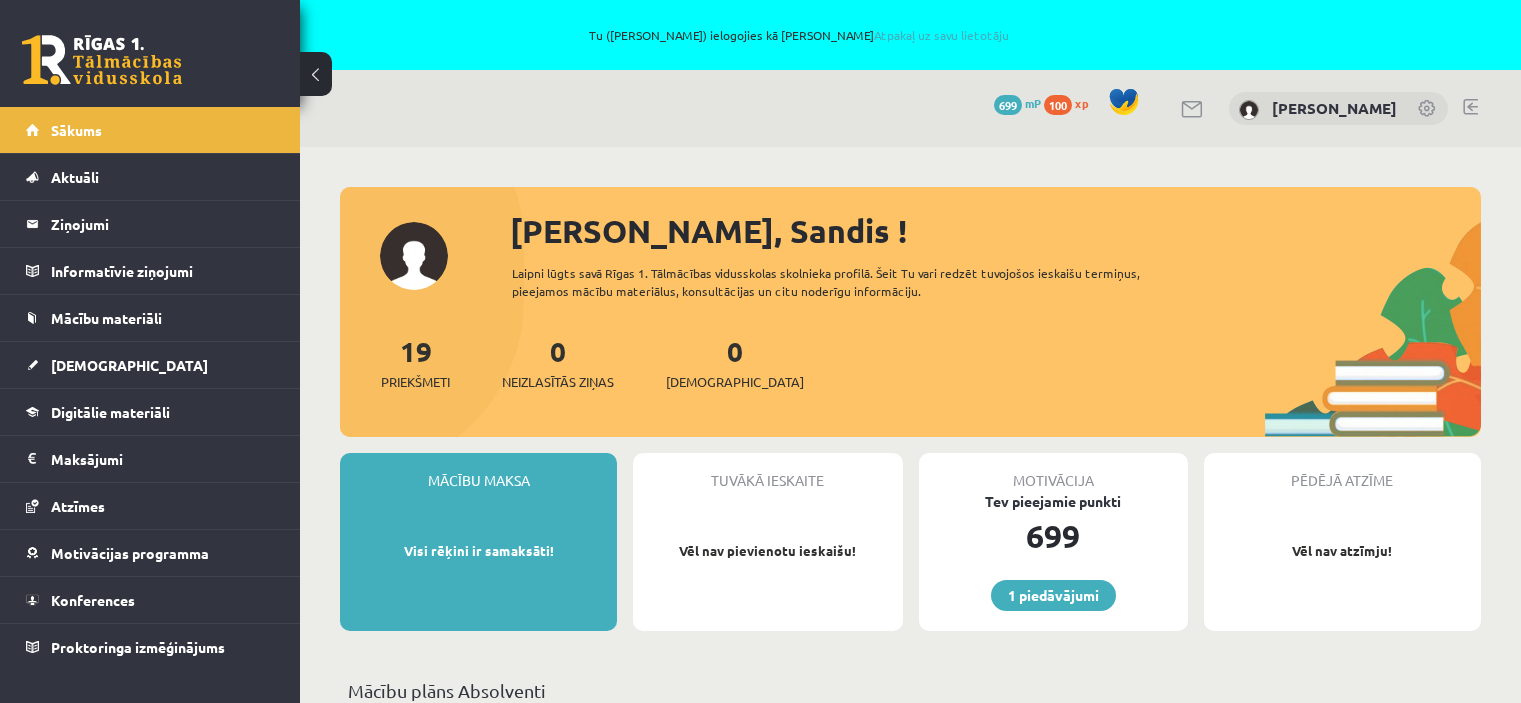 scroll, scrollTop: 0, scrollLeft: 0, axis: both 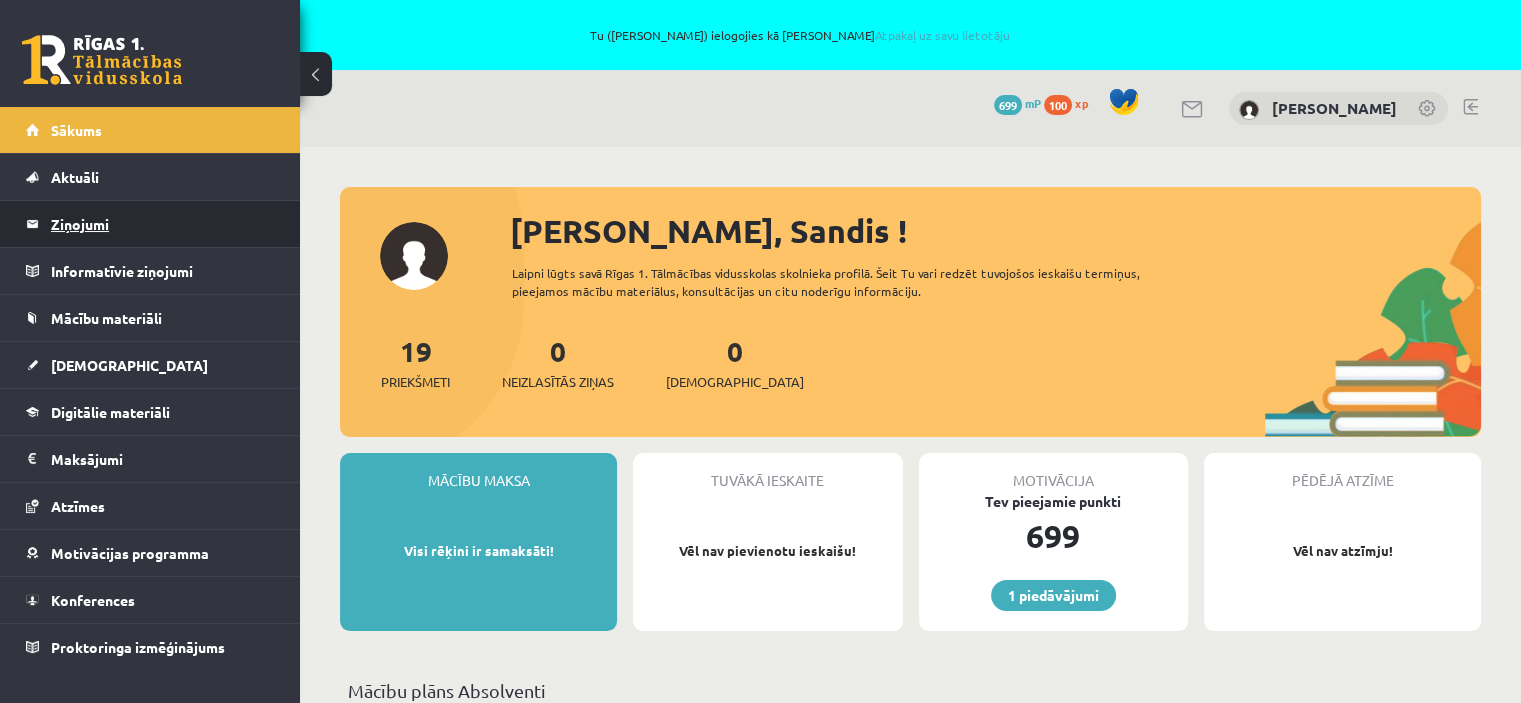 click on "Ziņojumi
0" at bounding box center (163, 224) 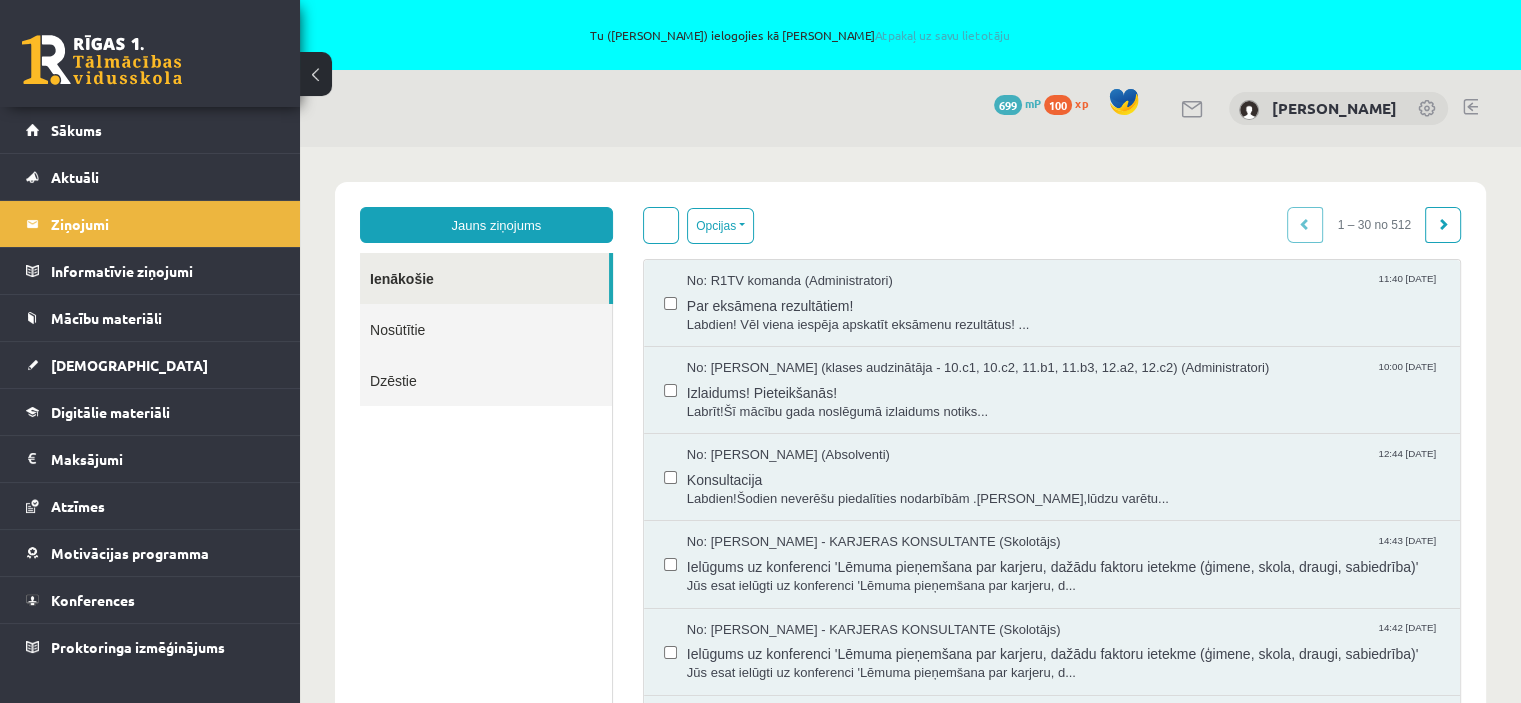 scroll, scrollTop: 0, scrollLeft: 0, axis: both 